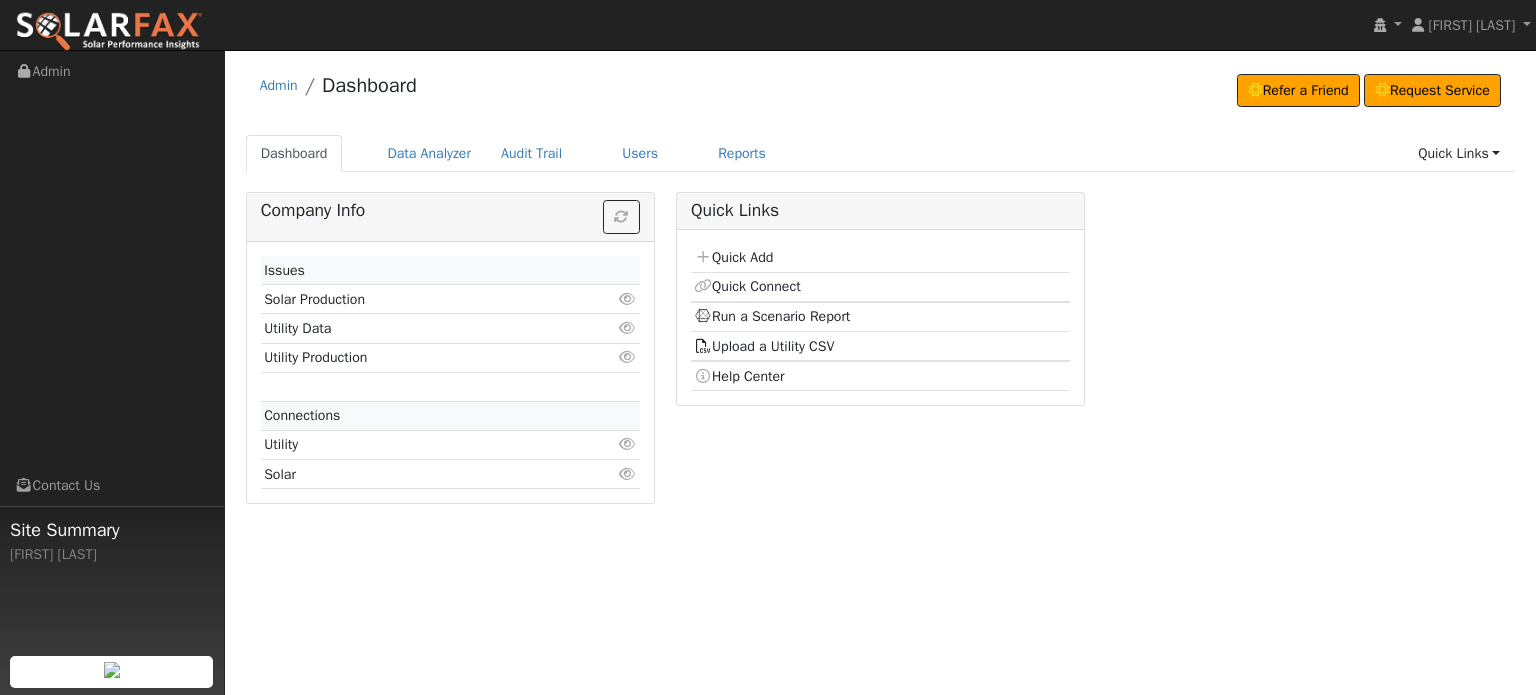 scroll, scrollTop: 0, scrollLeft: 0, axis: both 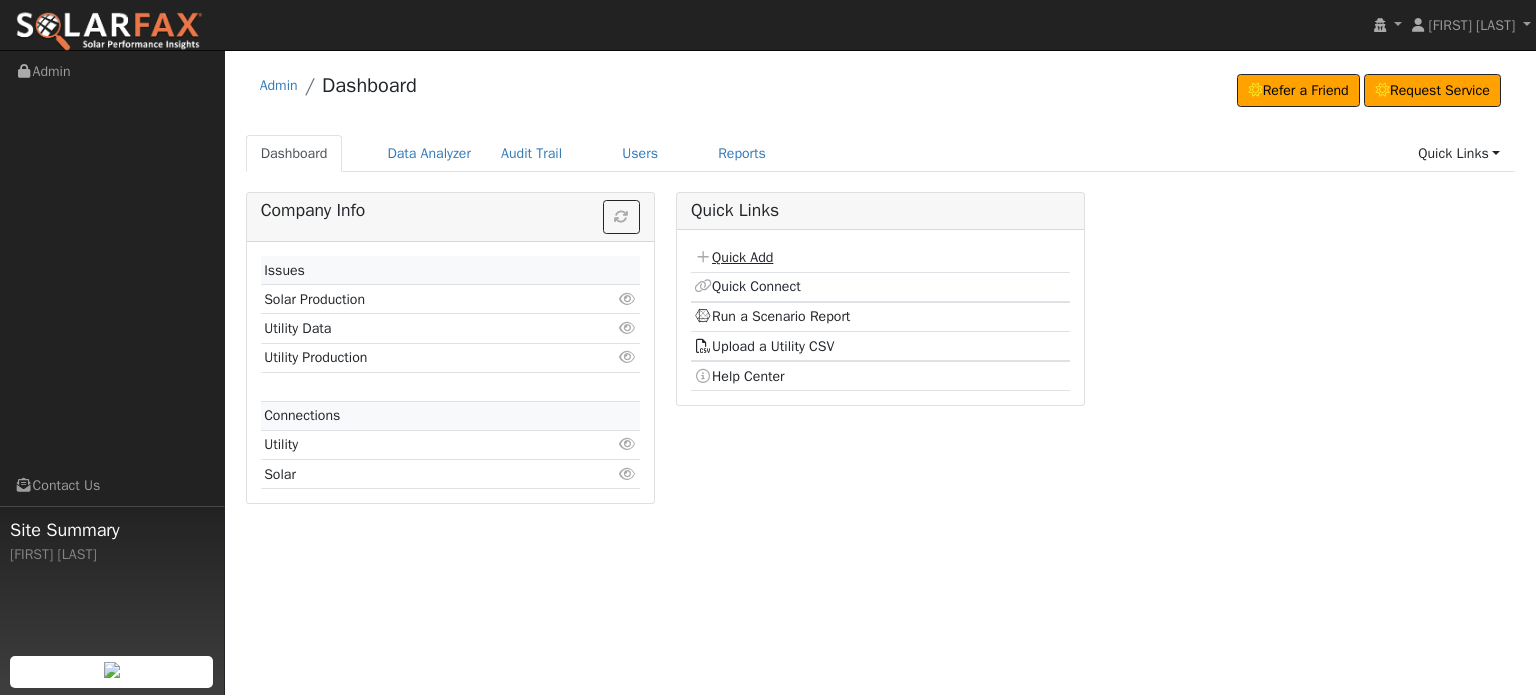 click on "Quick Add" at bounding box center [733, 257] 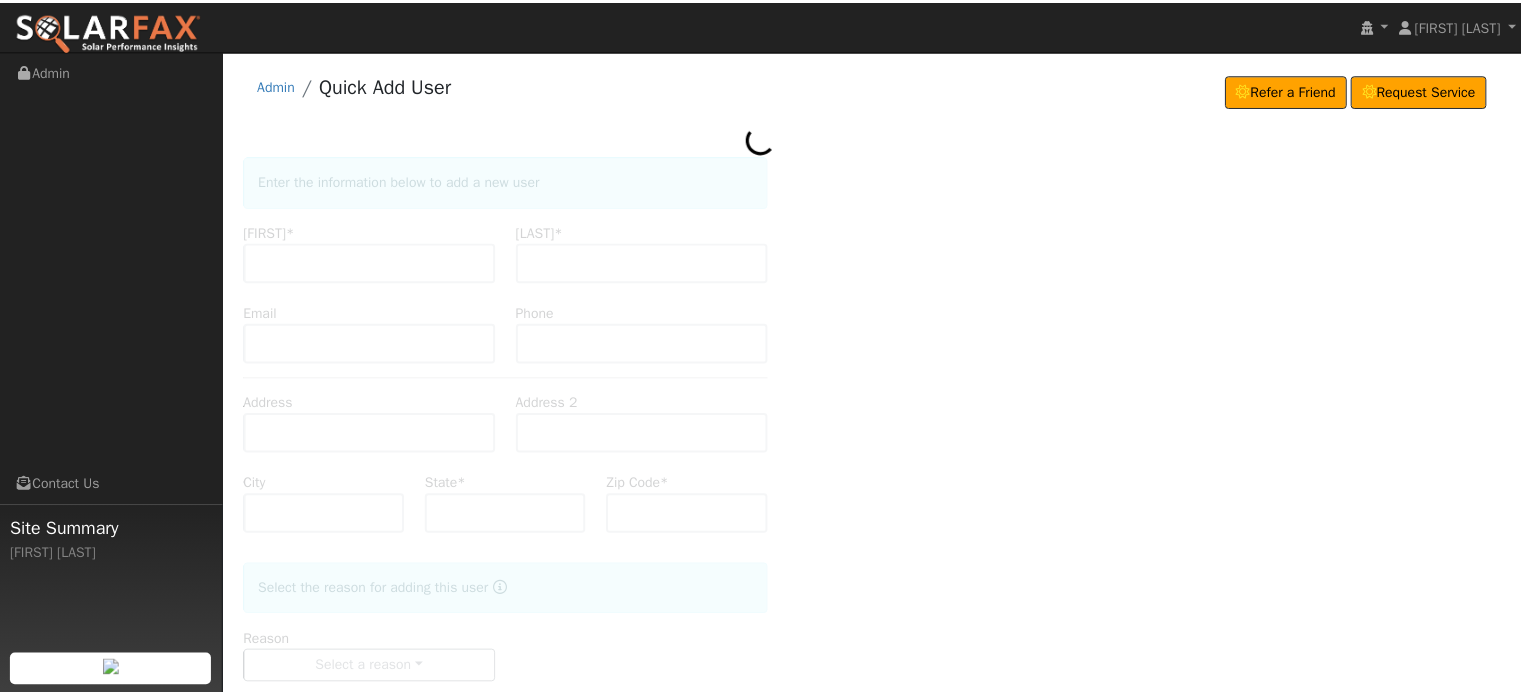 scroll, scrollTop: 0, scrollLeft: 0, axis: both 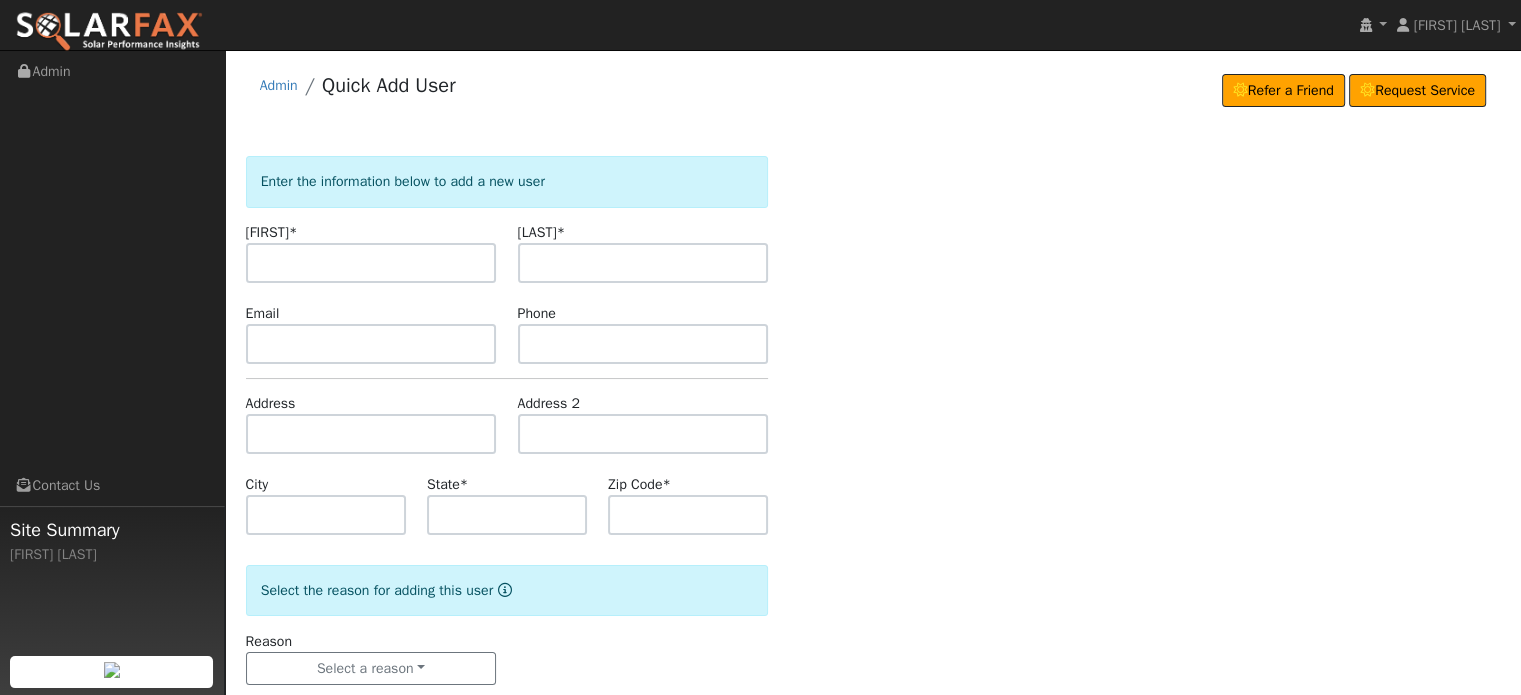 click at bounding box center (371, 263) 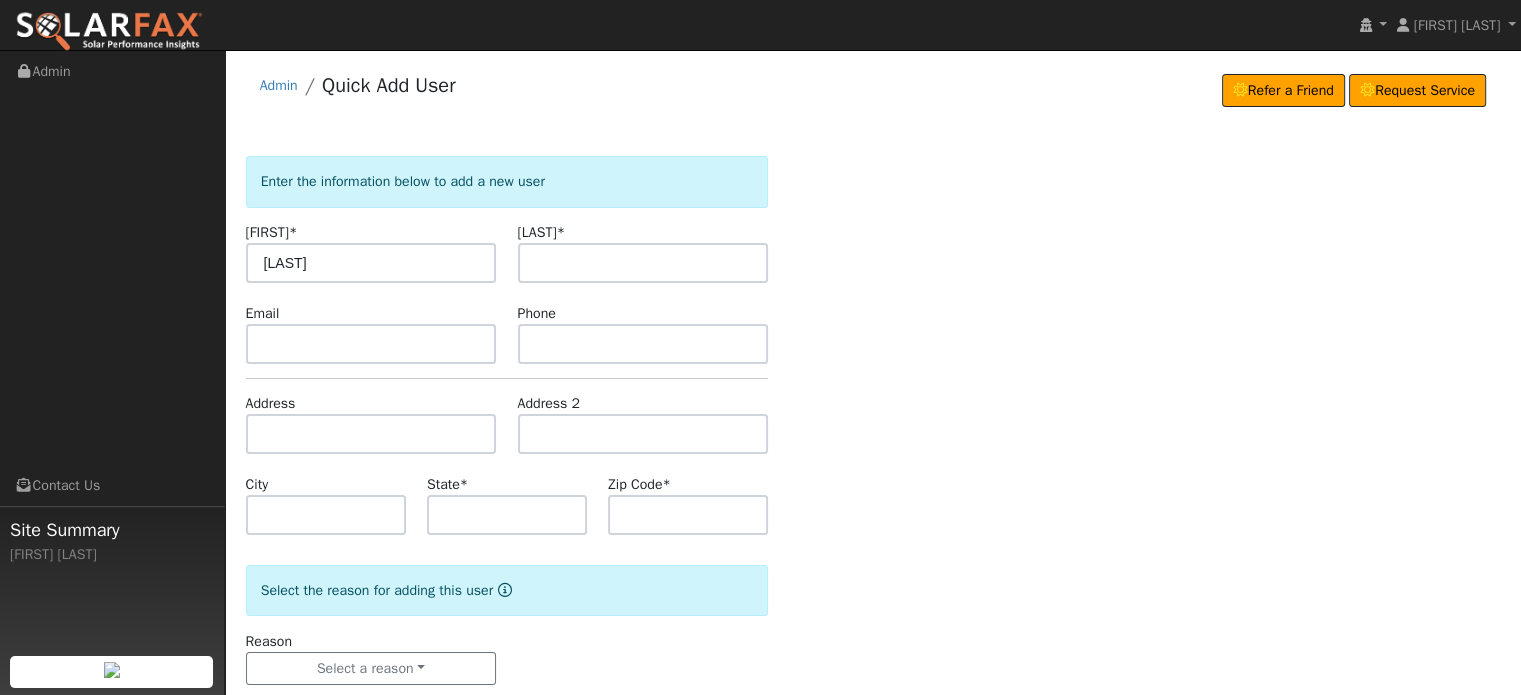 type on "Braden" 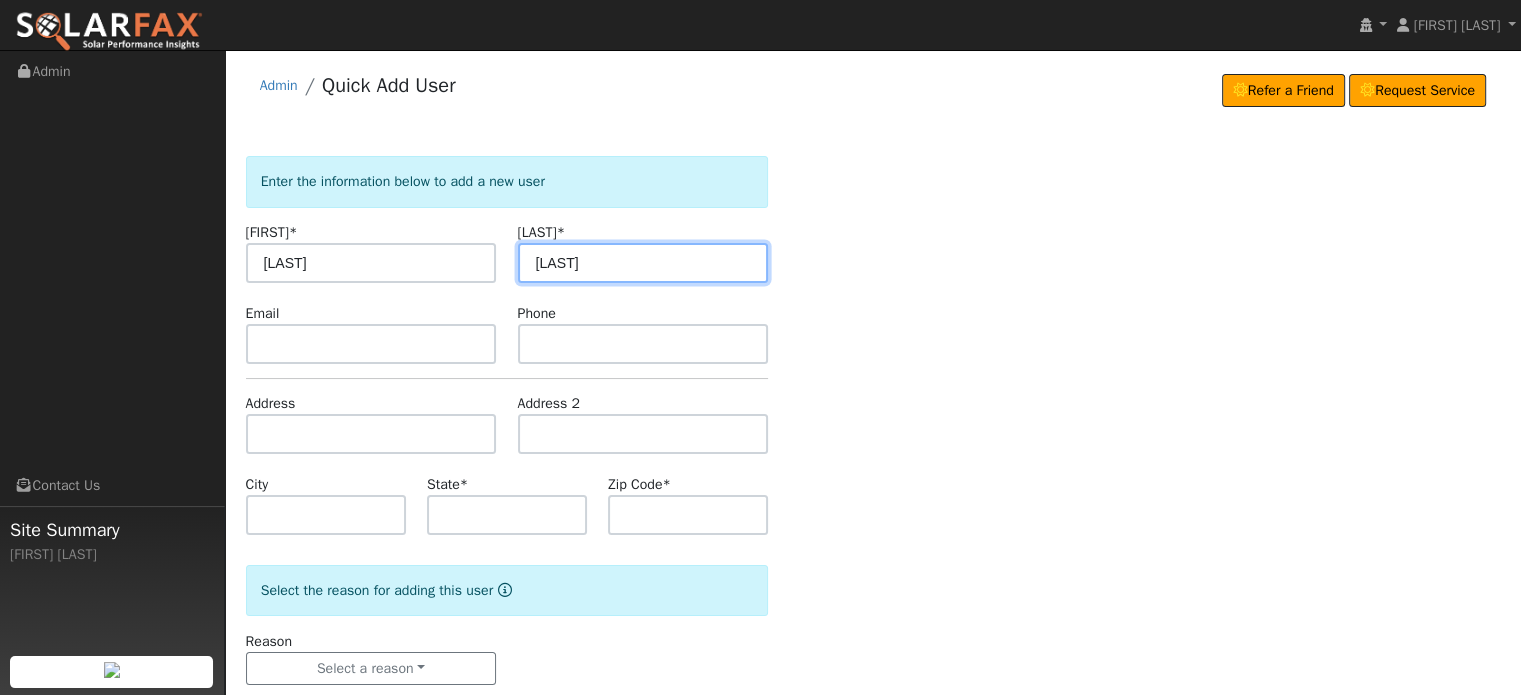 type on "Pellett" 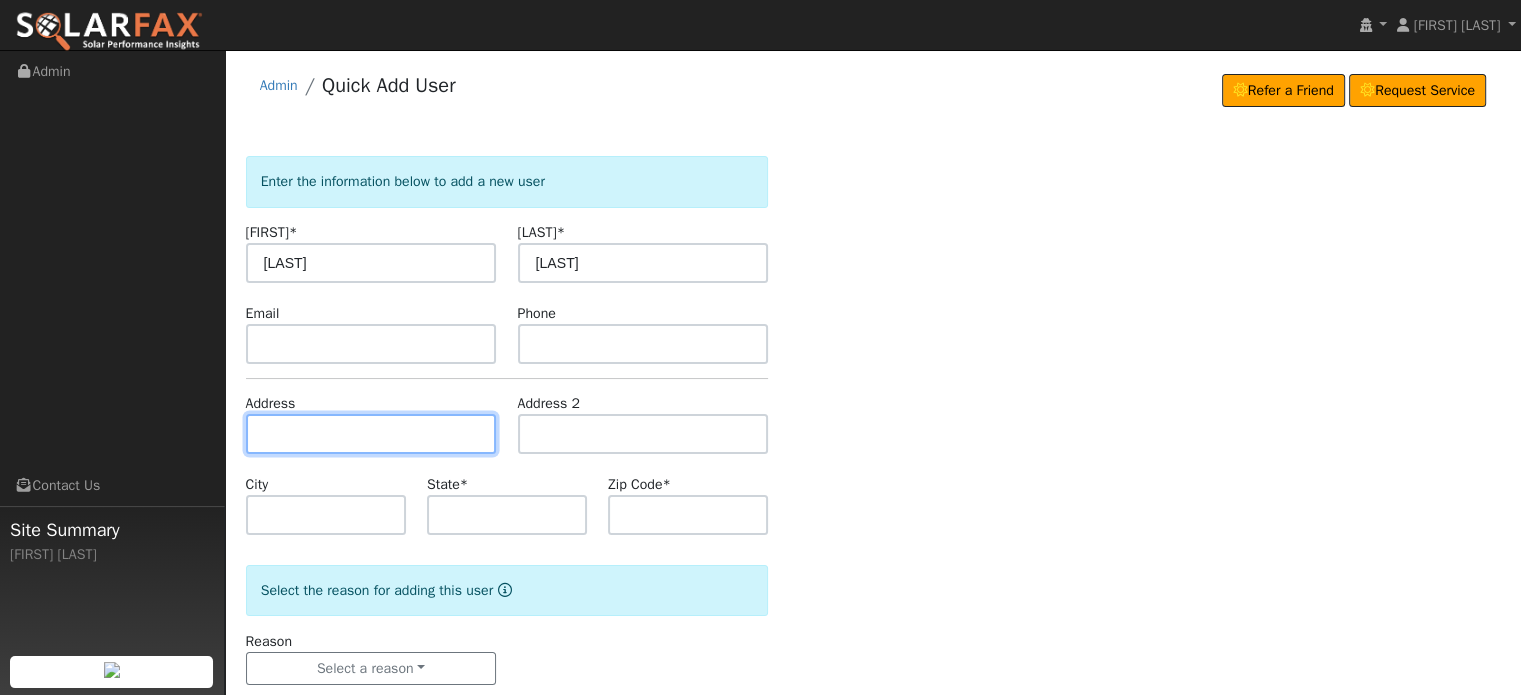 click at bounding box center (371, 434) 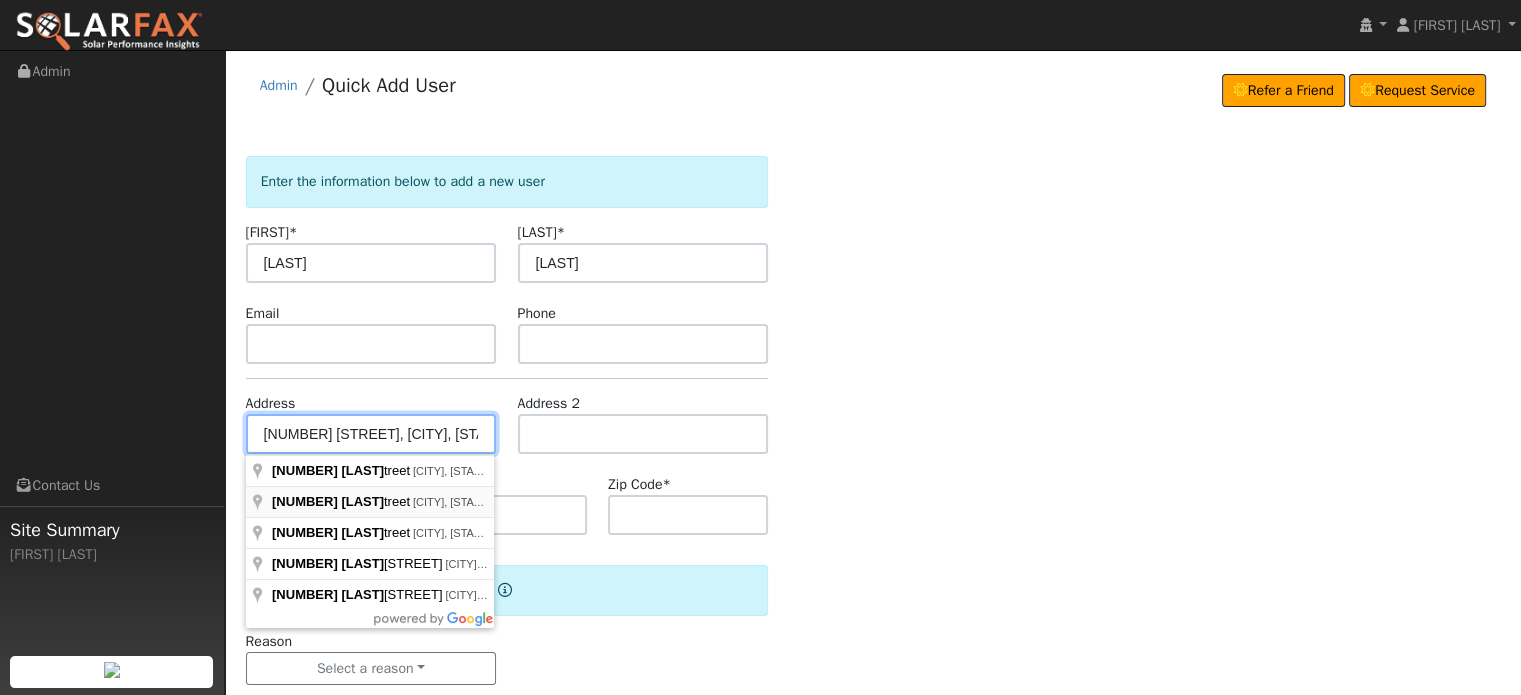 type on "910 L Street" 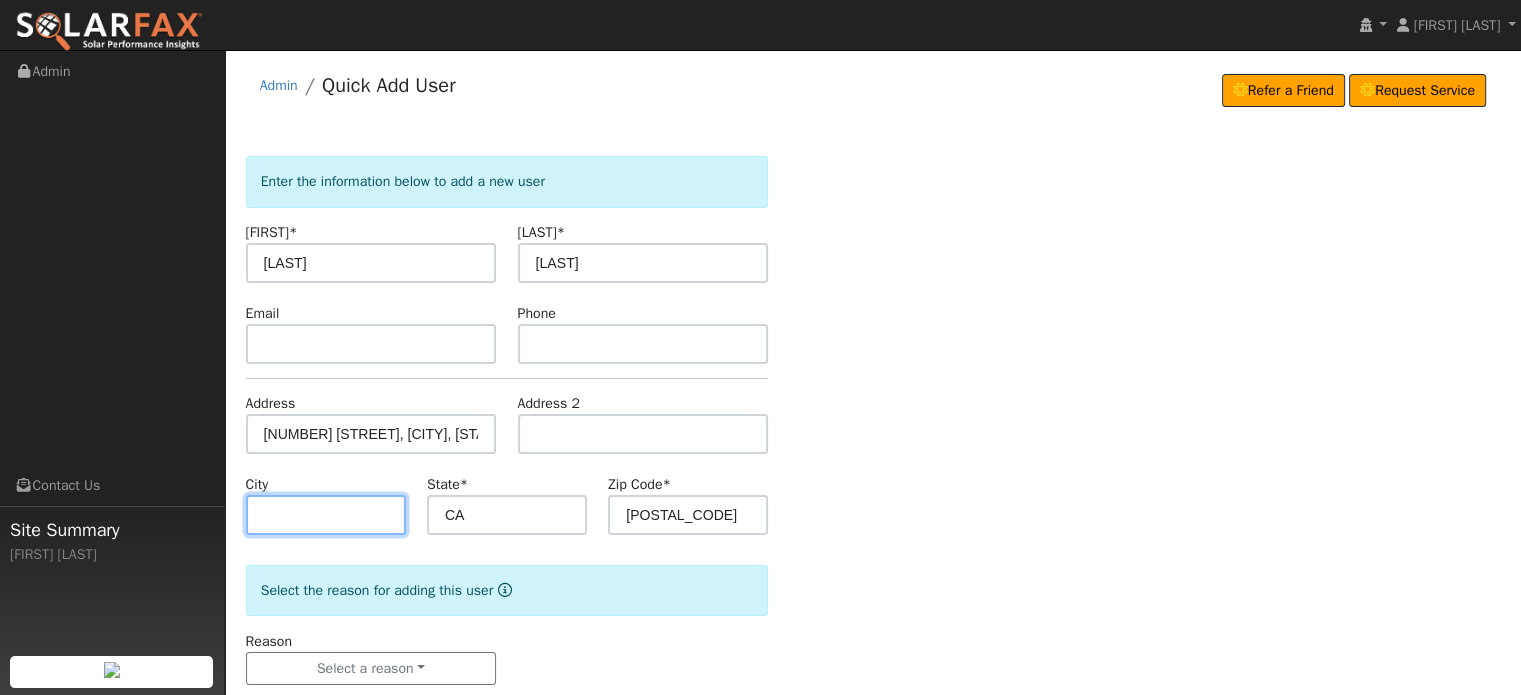 click at bounding box center [326, 515] 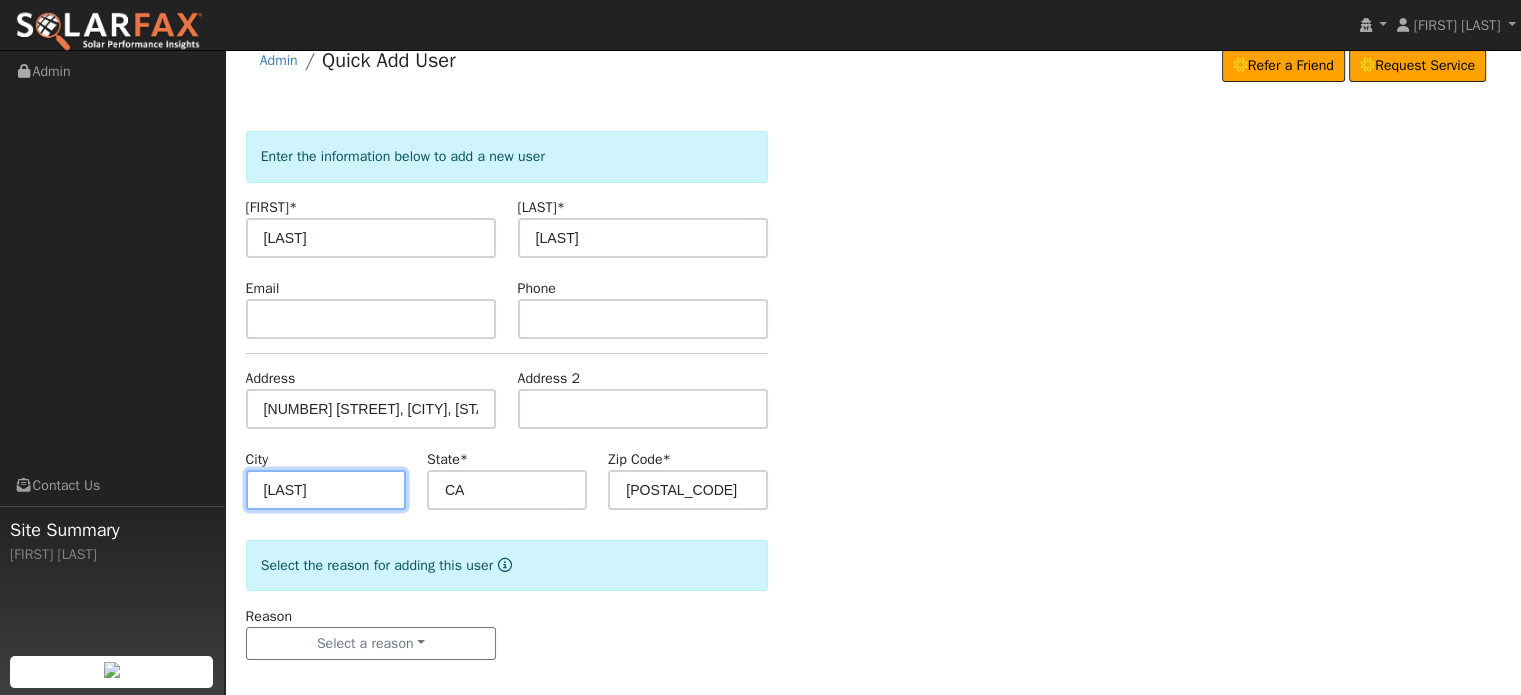 scroll, scrollTop: 39, scrollLeft: 0, axis: vertical 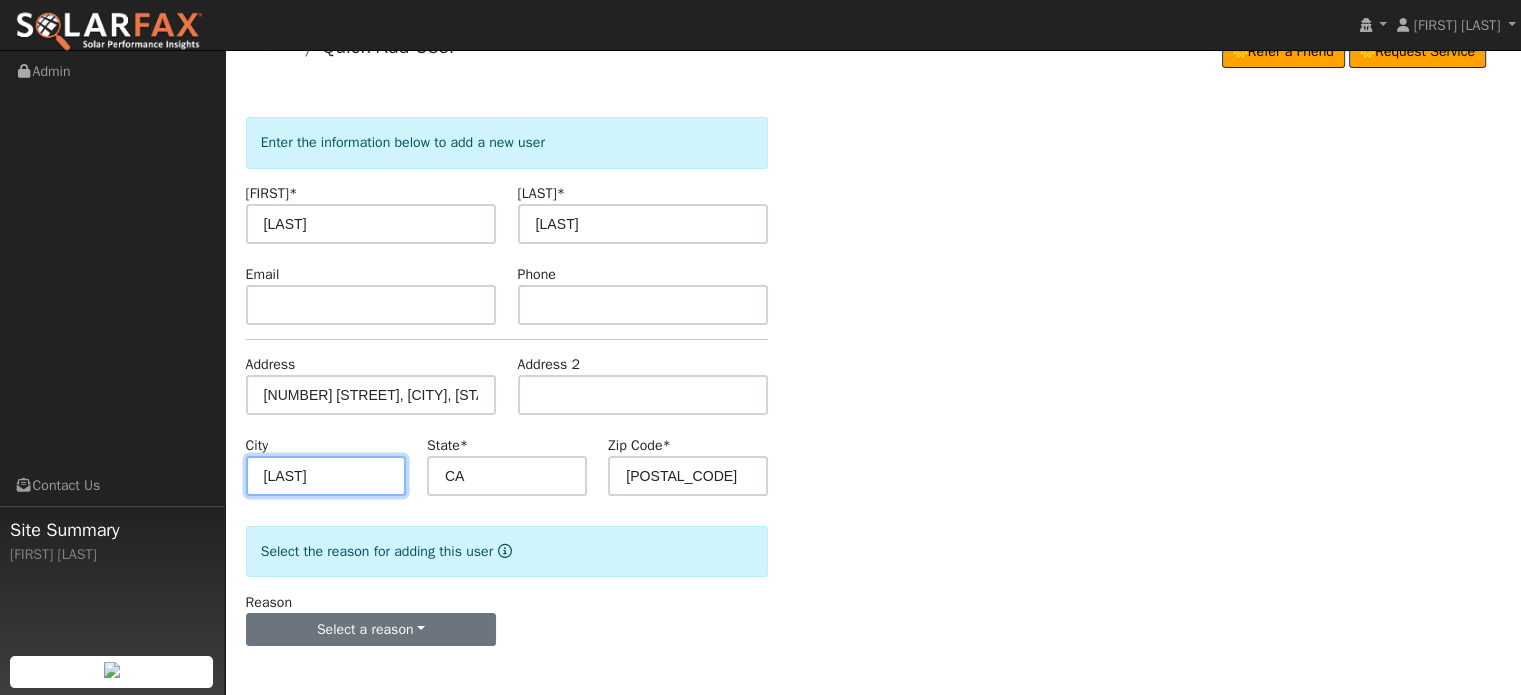 type on "Davis" 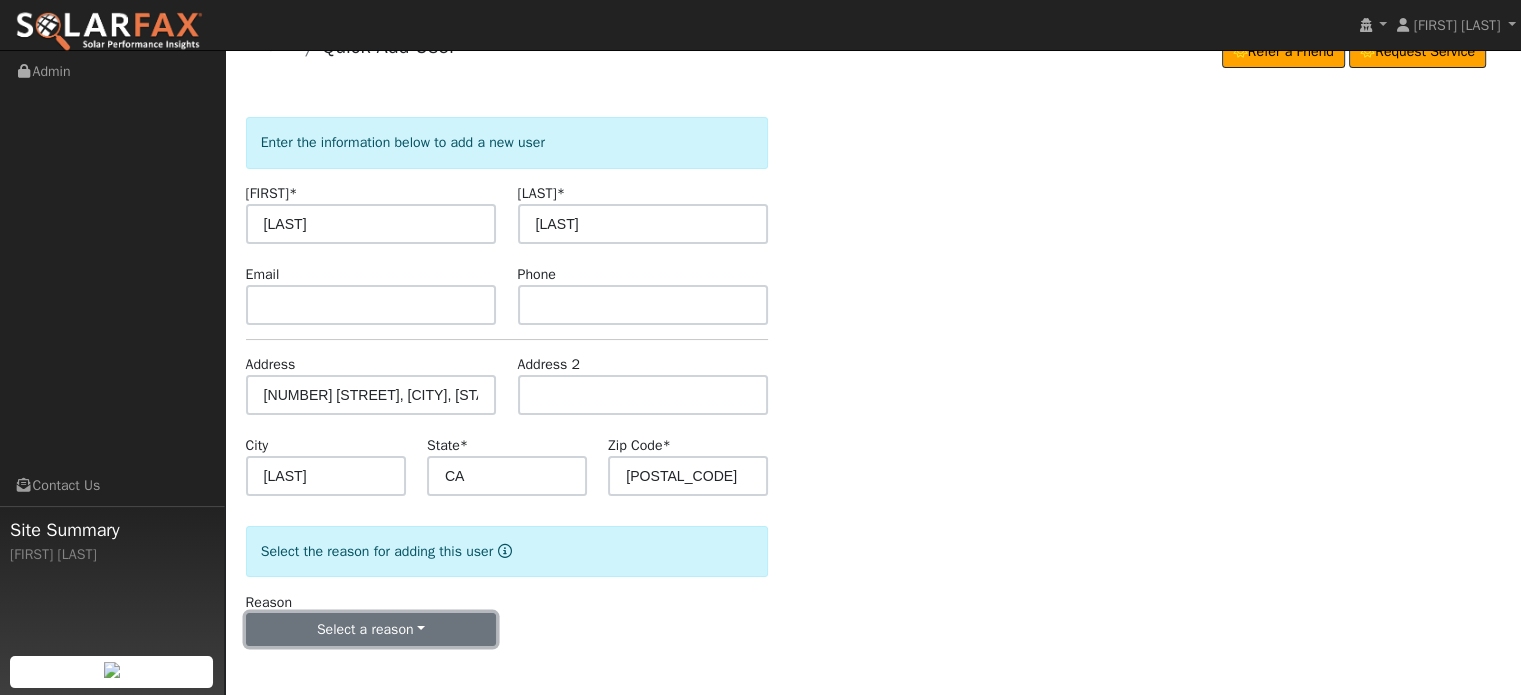 click on "Select a reason" at bounding box center (371, 630) 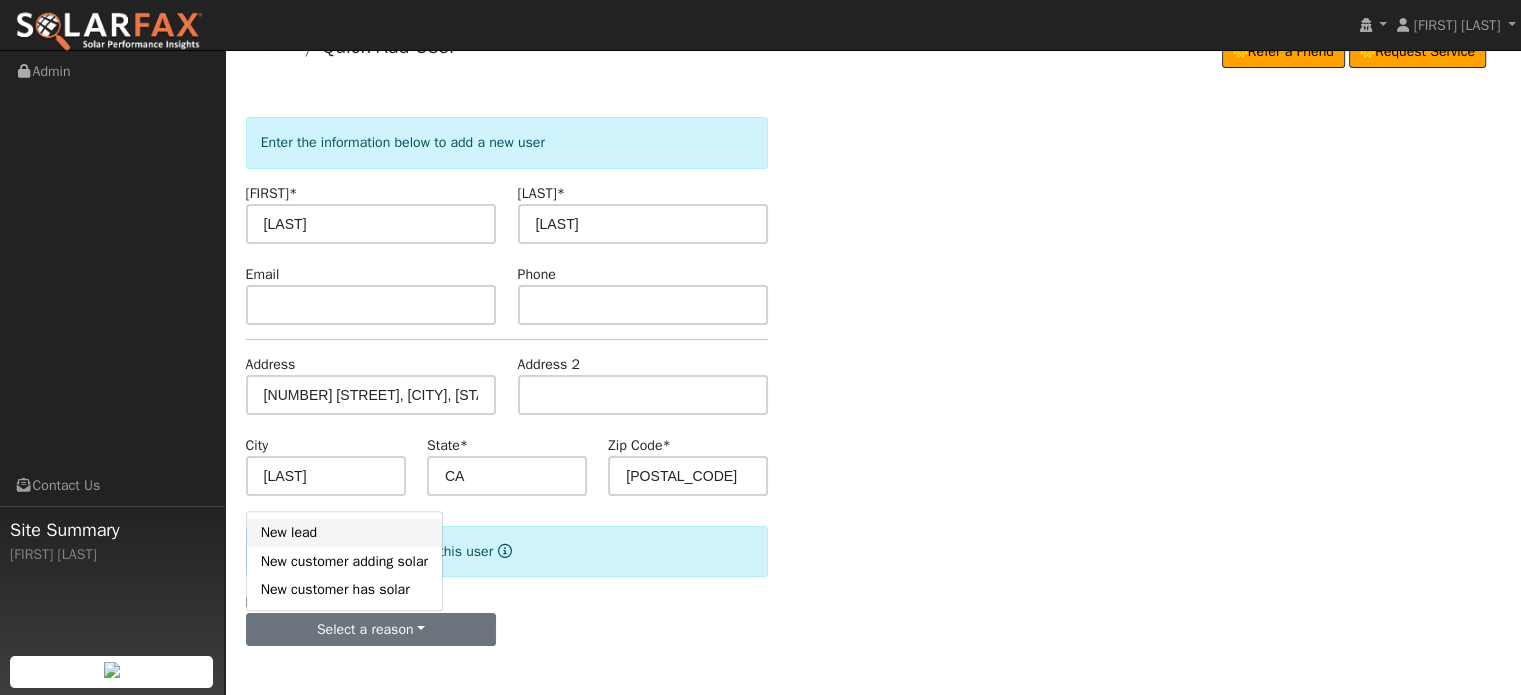 click on "New lead" at bounding box center [344, 533] 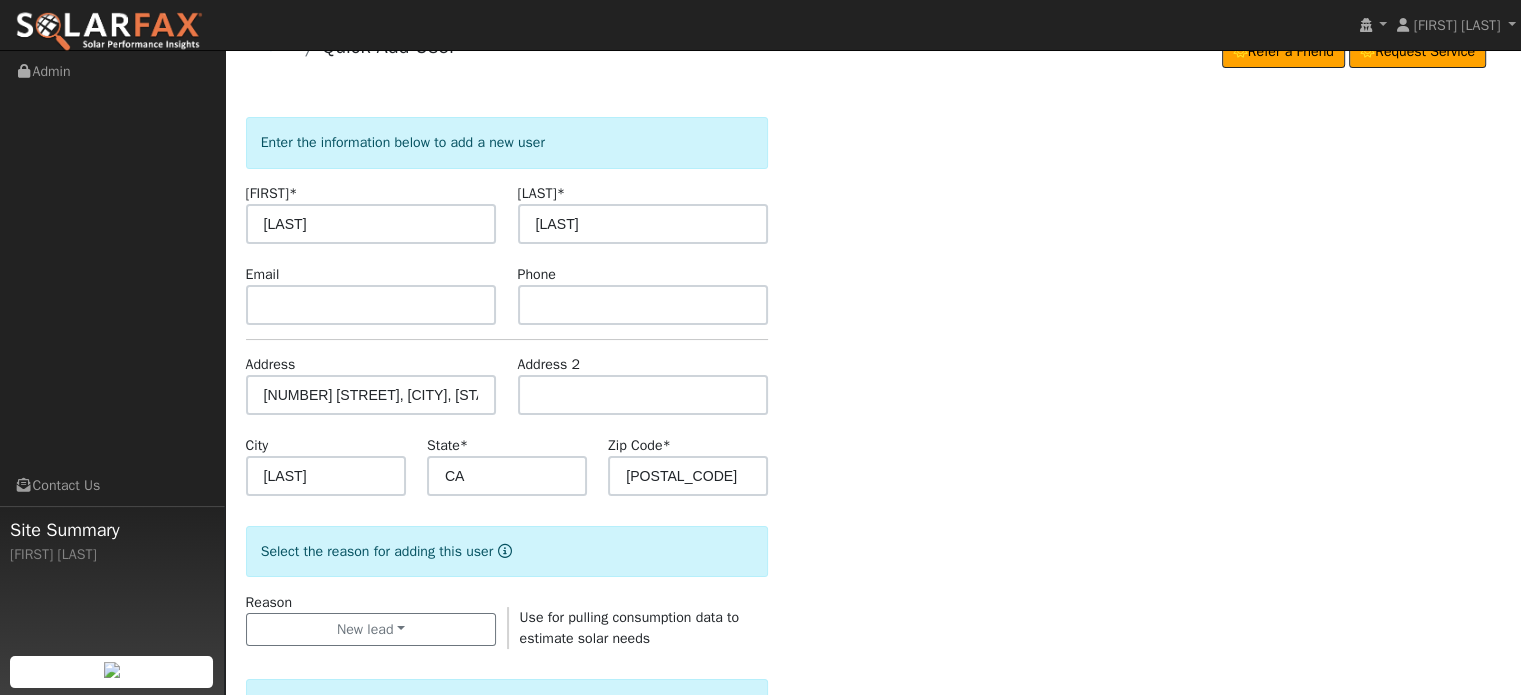 scroll, scrollTop: 597, scrollLeft: 0, axis: vertical 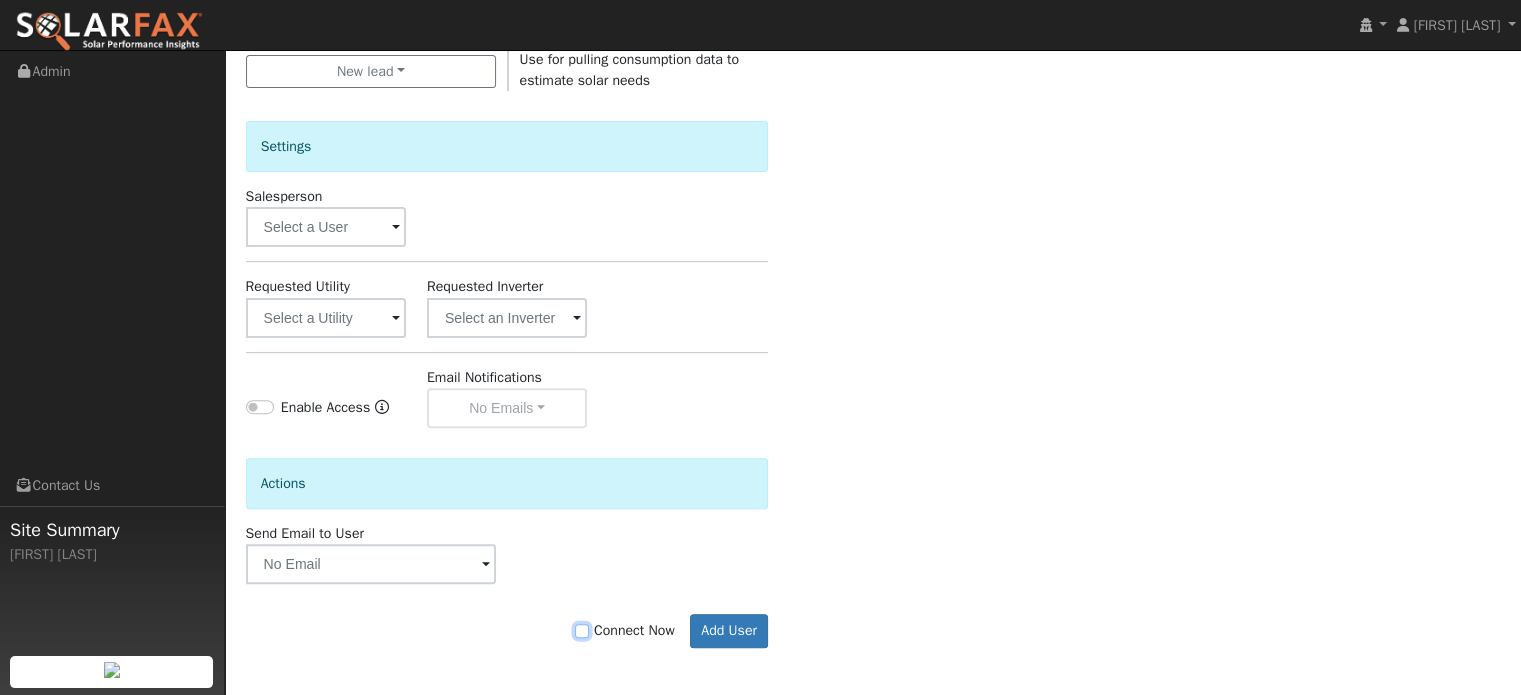 click on "Connect Now" at bounding box center [582, 631] 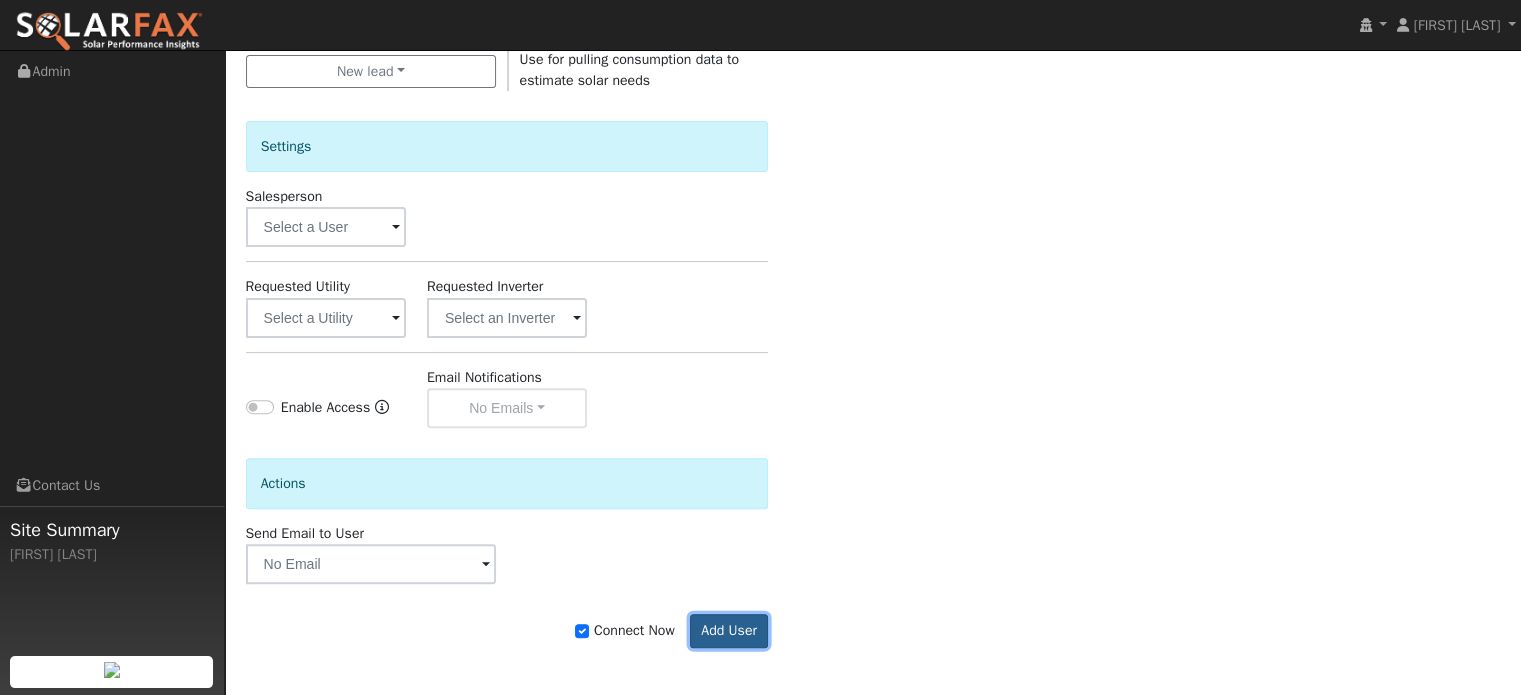 click on "Add User" at bounding box center [729, 631] 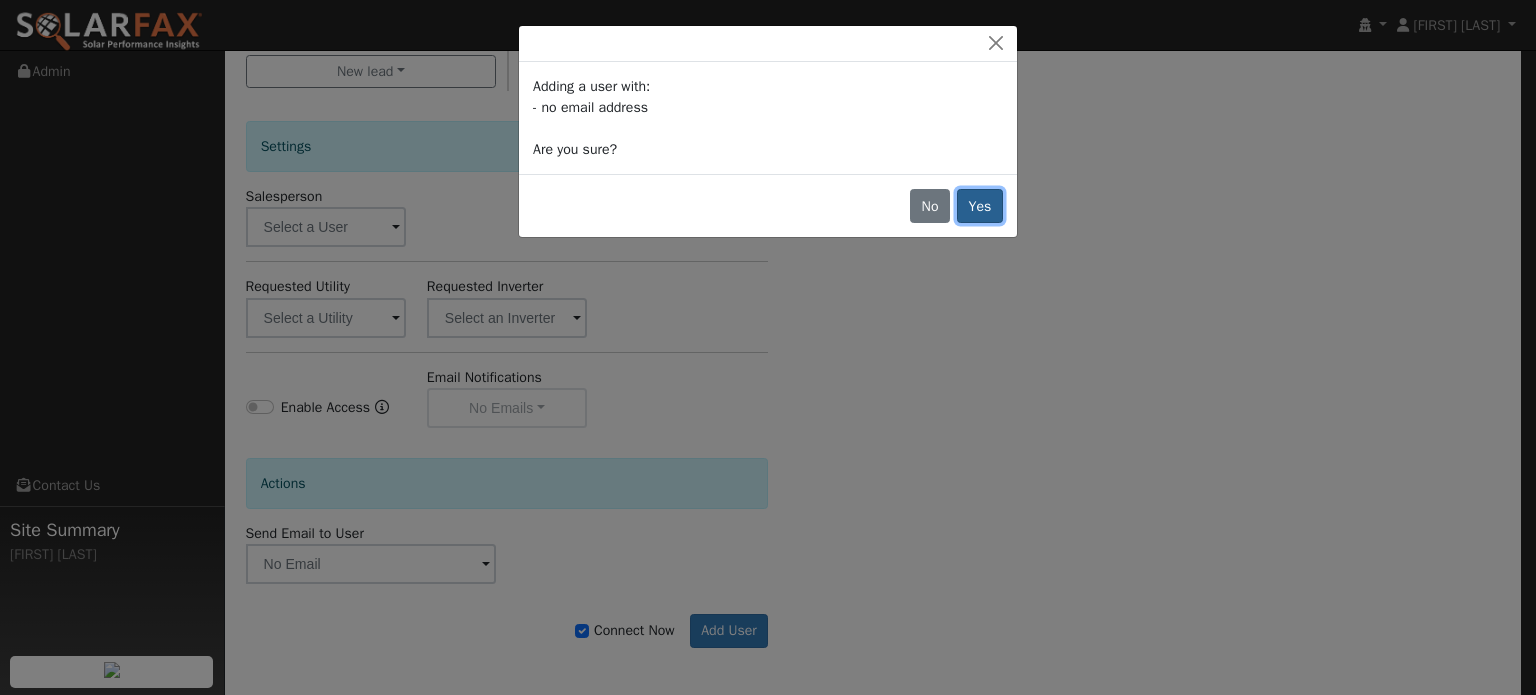 click on "Yes" at bounding box center [980, 206] 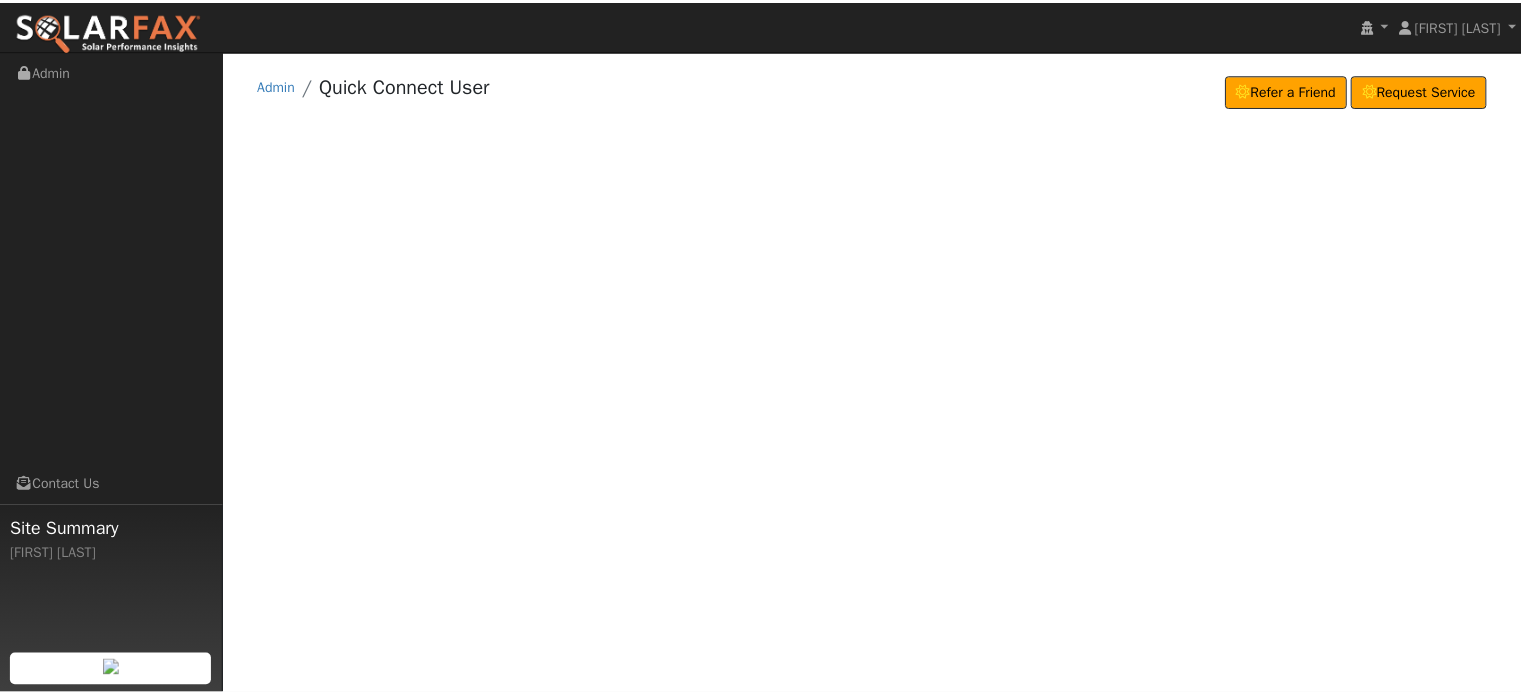 scroll, scrollTop: 0, scrollLeft: 0, axis: both 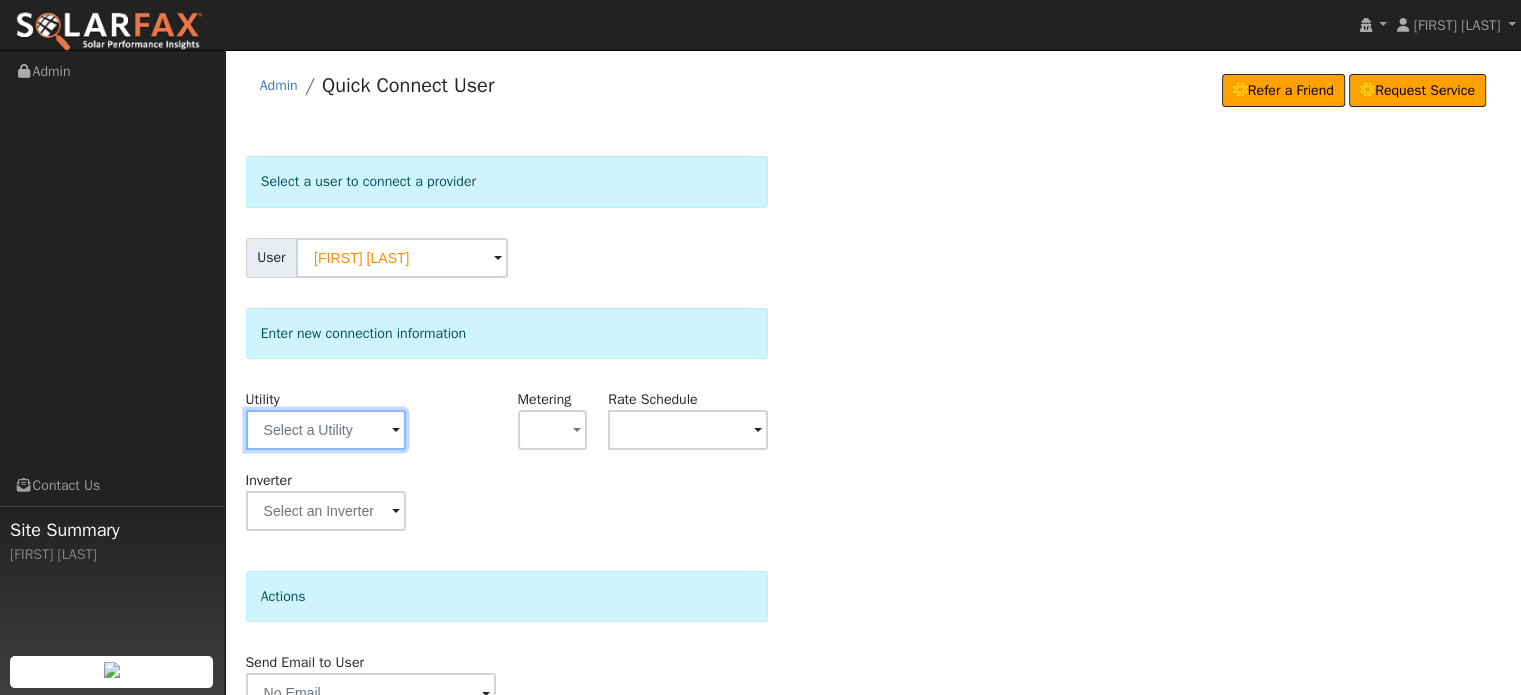 click at bounding box center (326, 430) 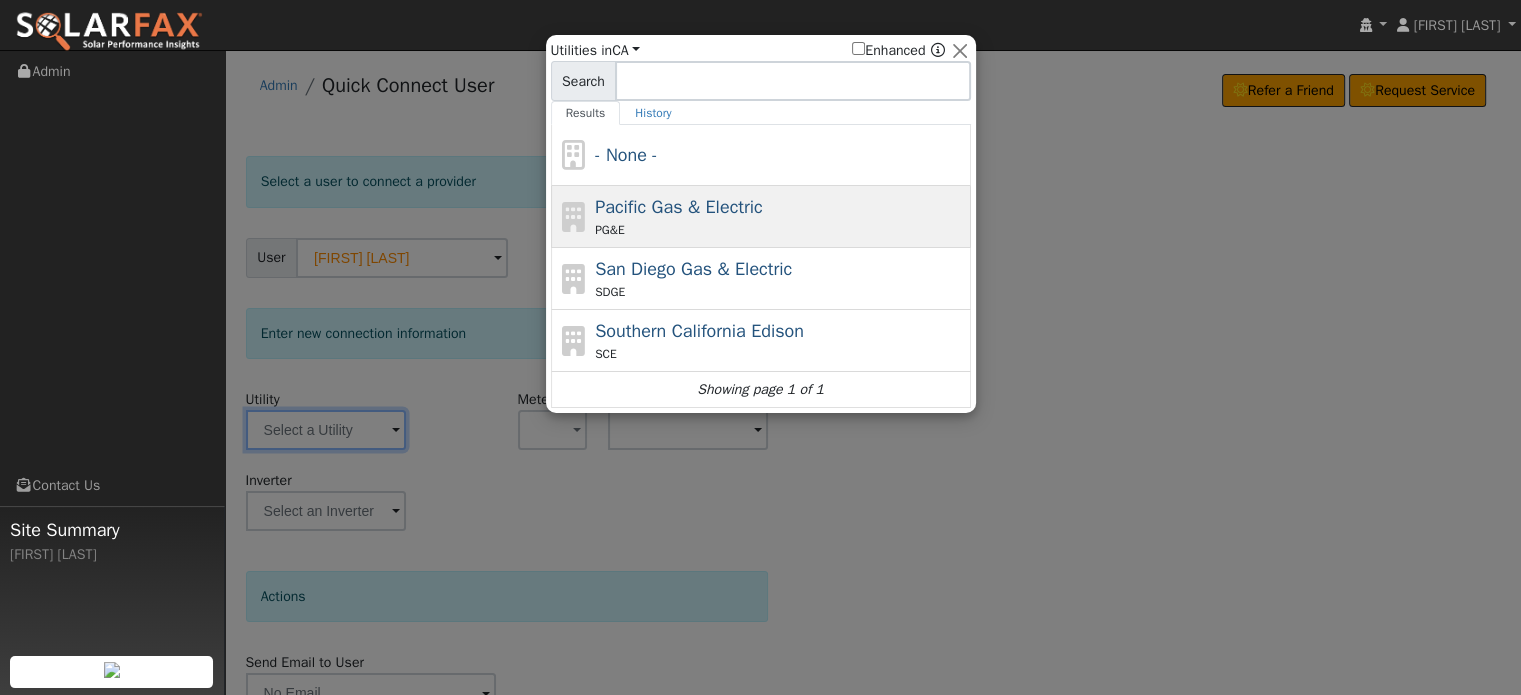 click on "Pacific Gas & Electric" at bounding box center (679, 207) 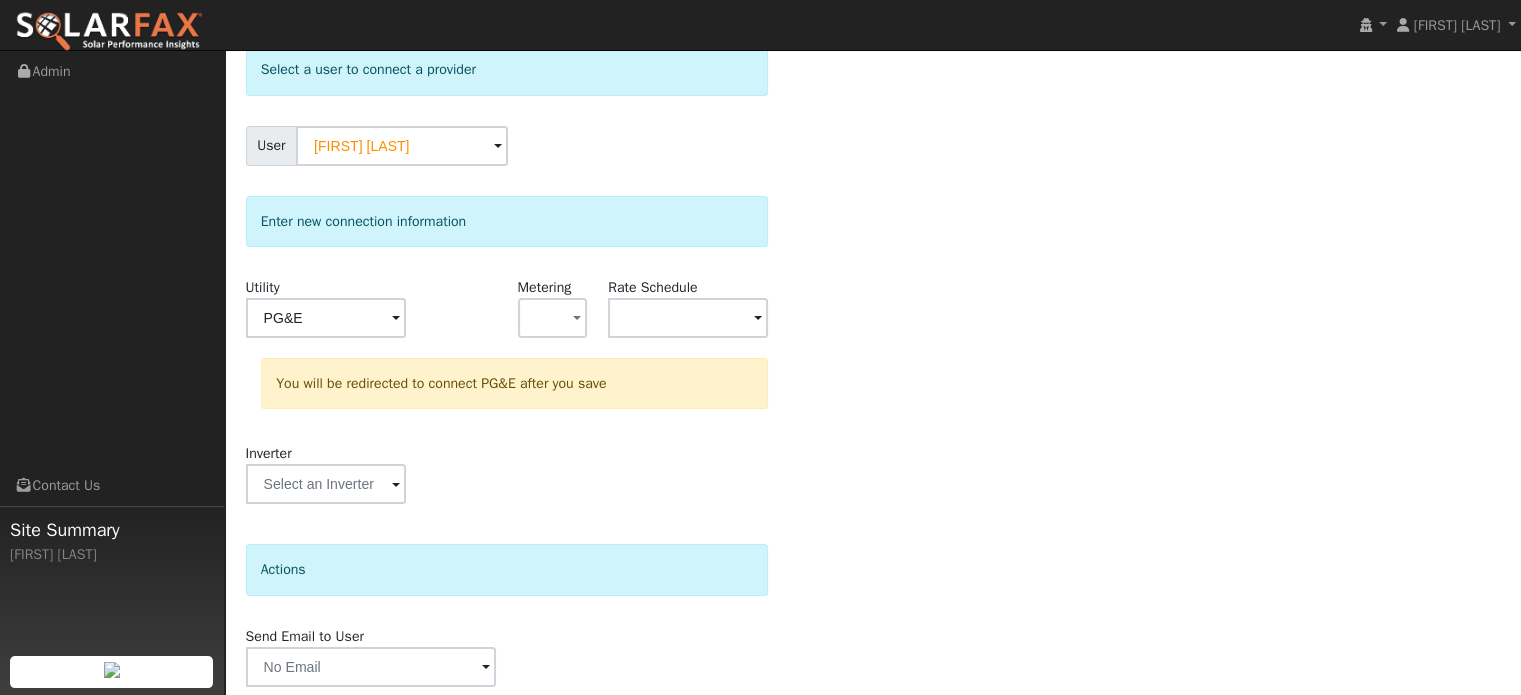 scroll, scrollTop: 185, scrollLeft: 0, axis: vertical 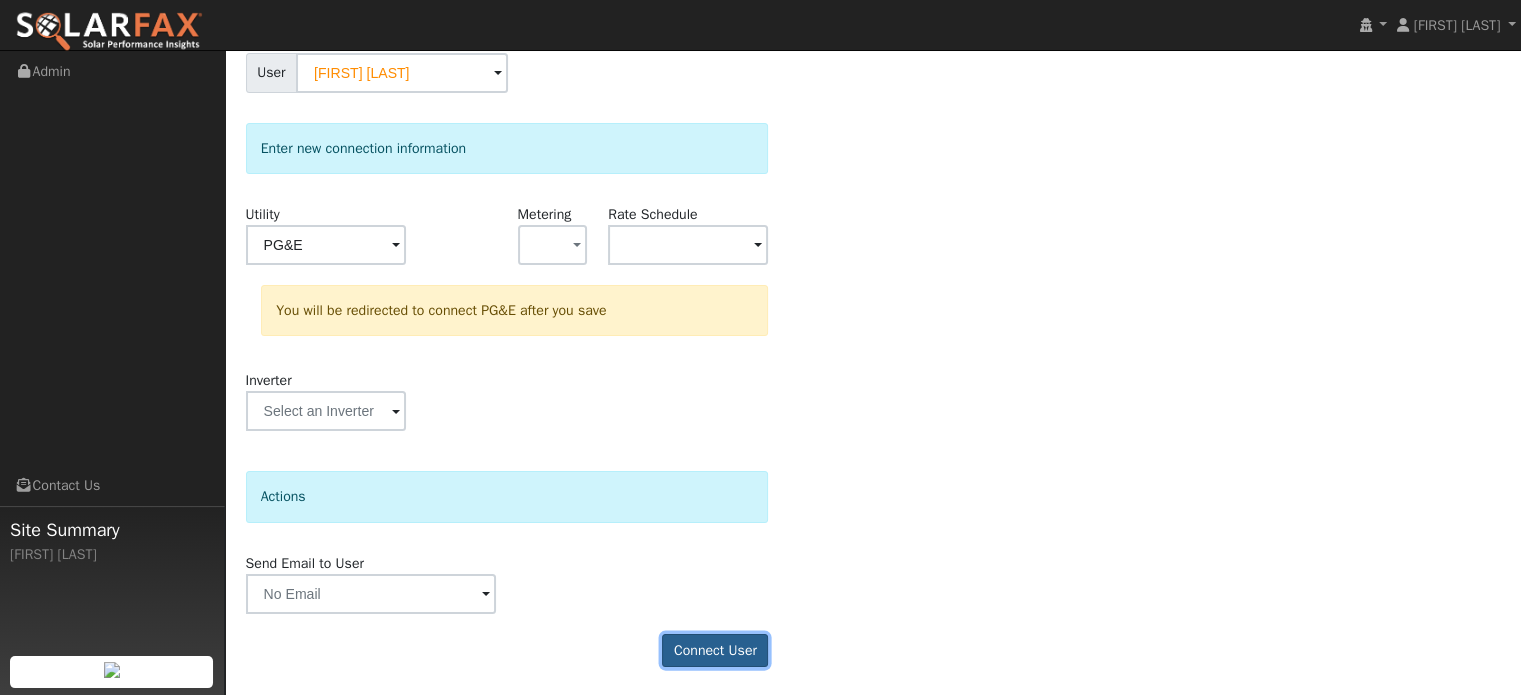 click on "Connect User" at bounding box center [715, 651] 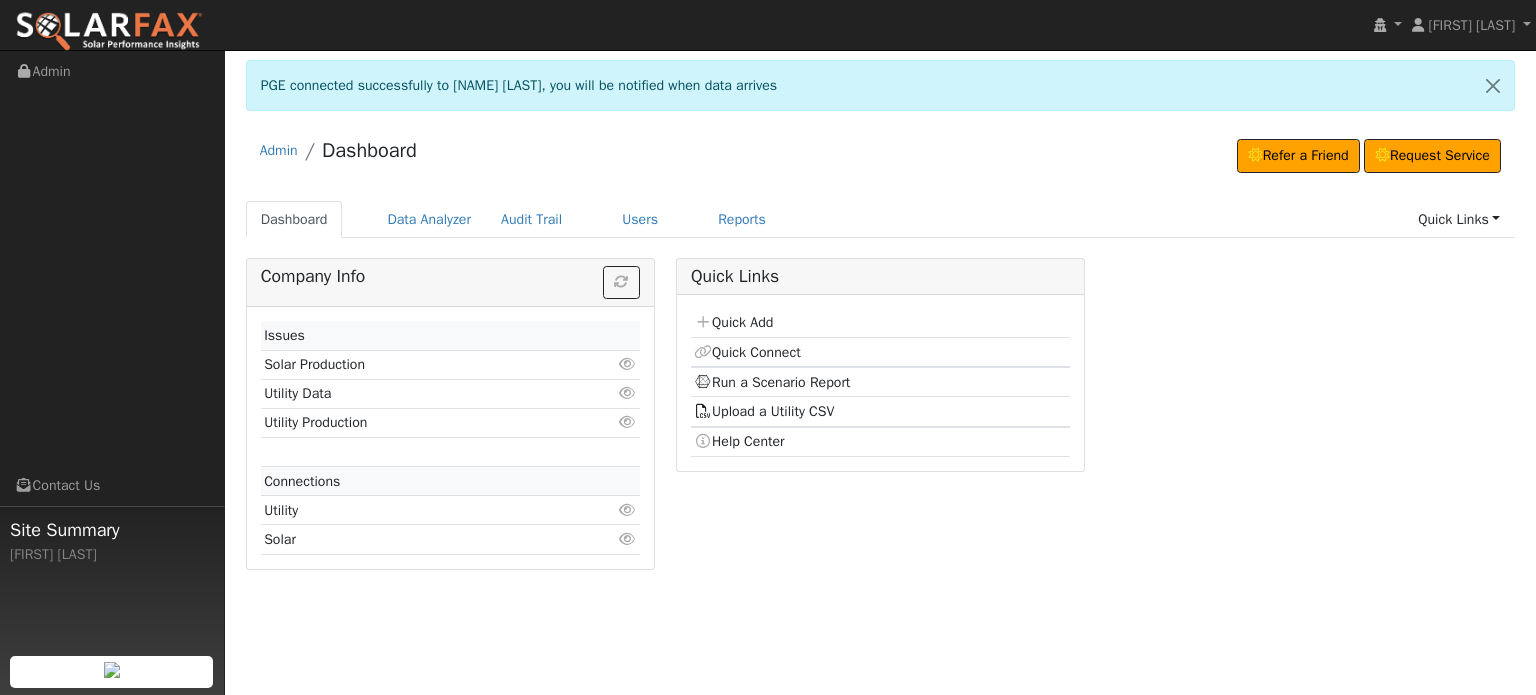 scroll, scrollTop: 0, scrollLeft: 0, axis: both 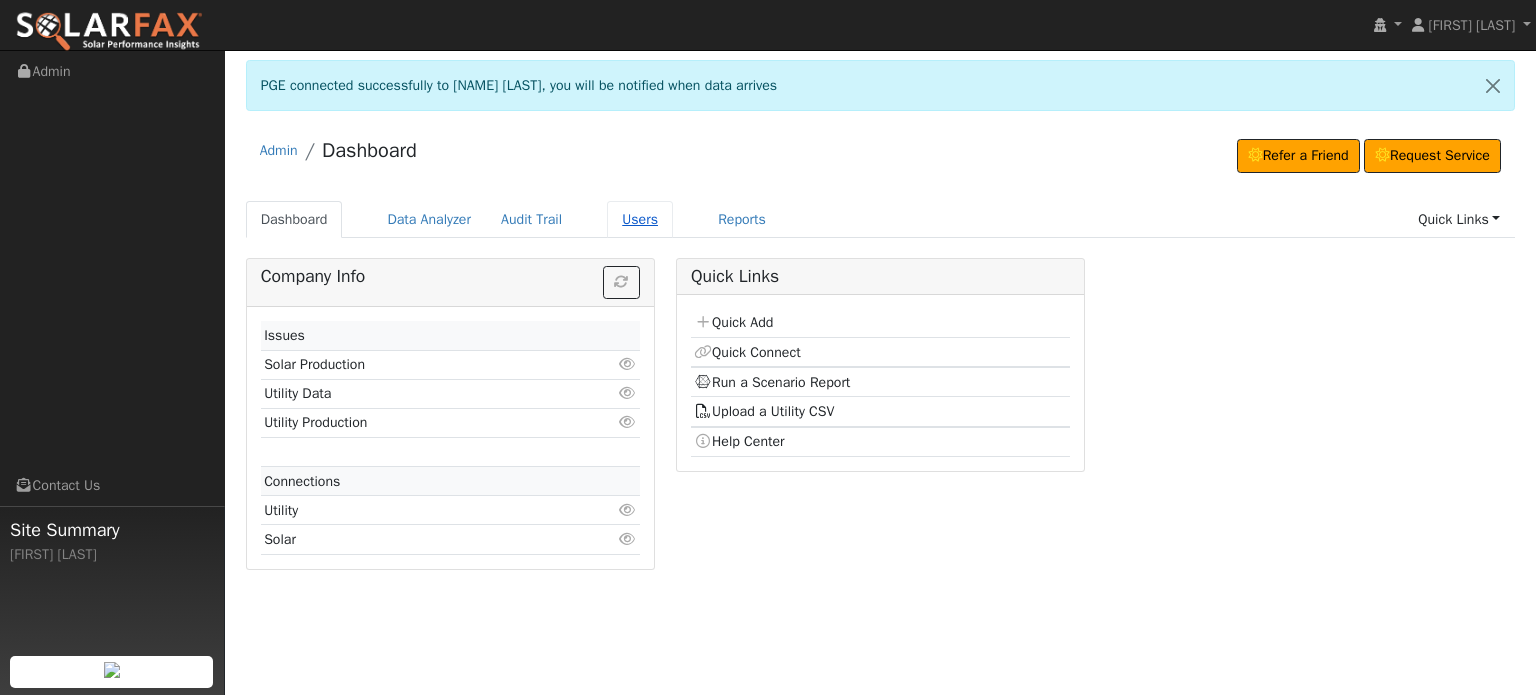 click on "Users" at bounding box center [640, 219] 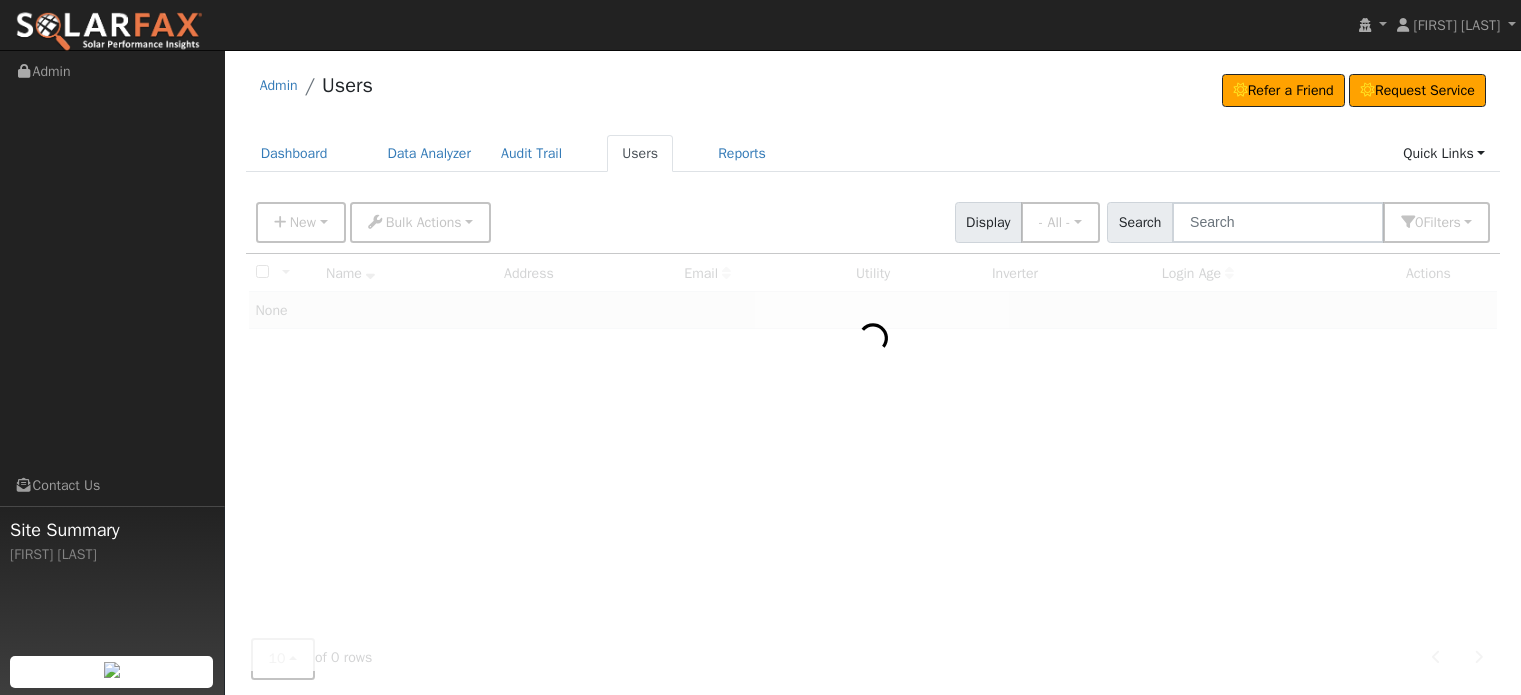 scroll, scrollTop: 0, scrollLeft: 0, axis: both 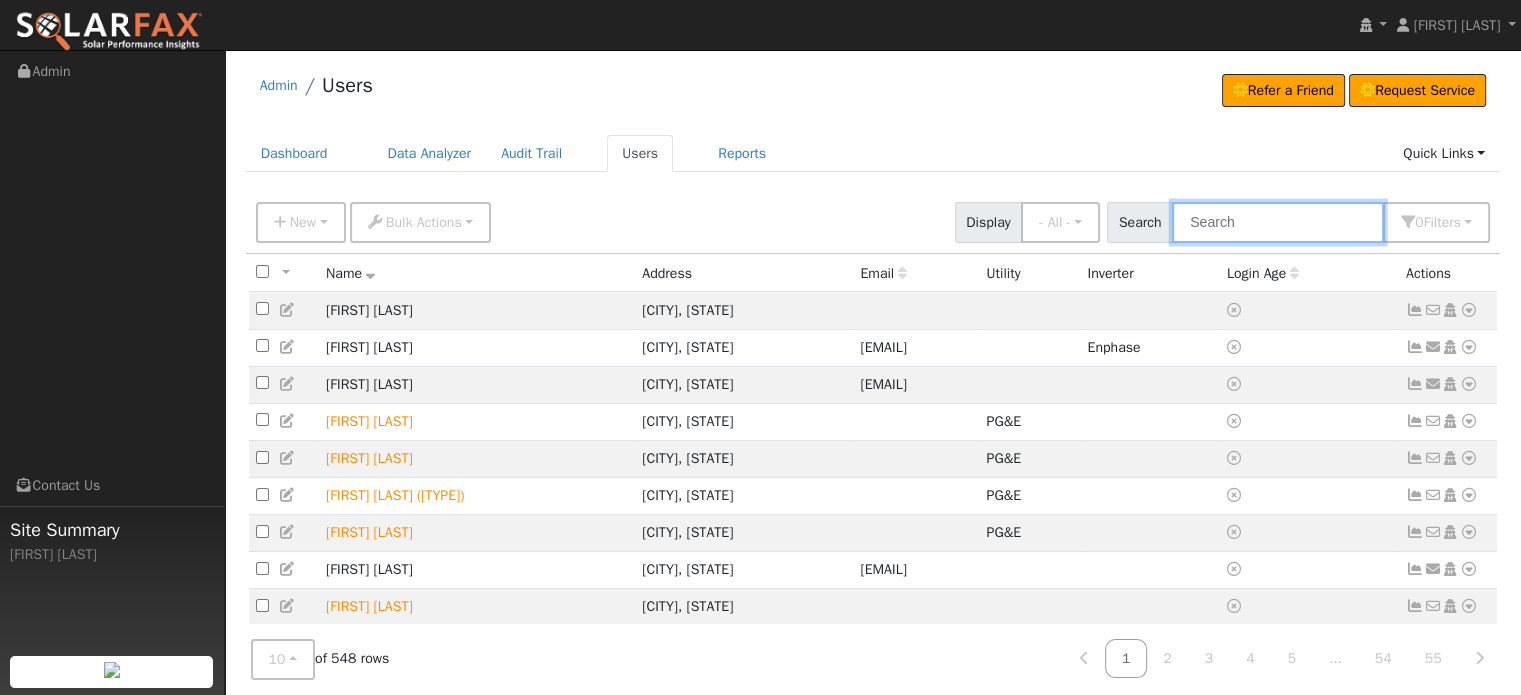 click at bounding box center (1278, 222) 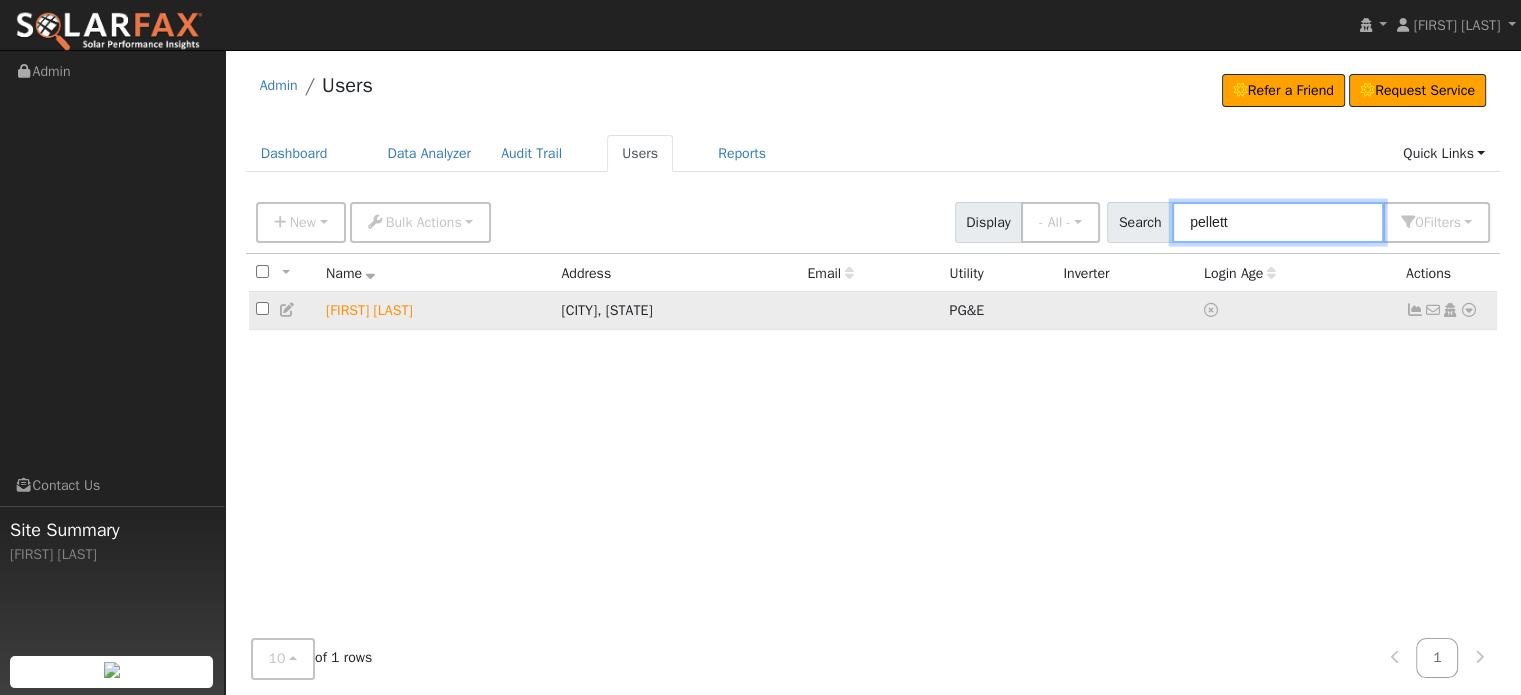 type on "pellett" 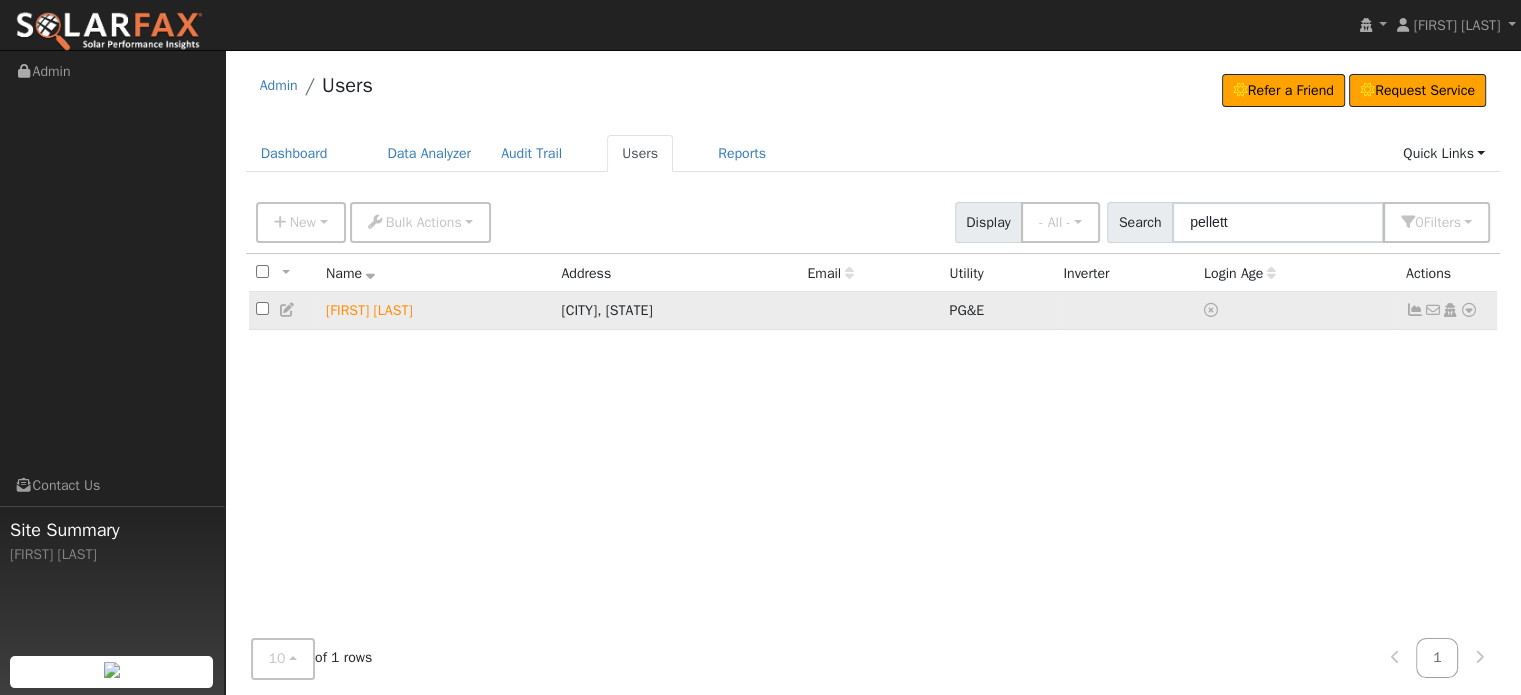 click at bounding box center (1415, 310) 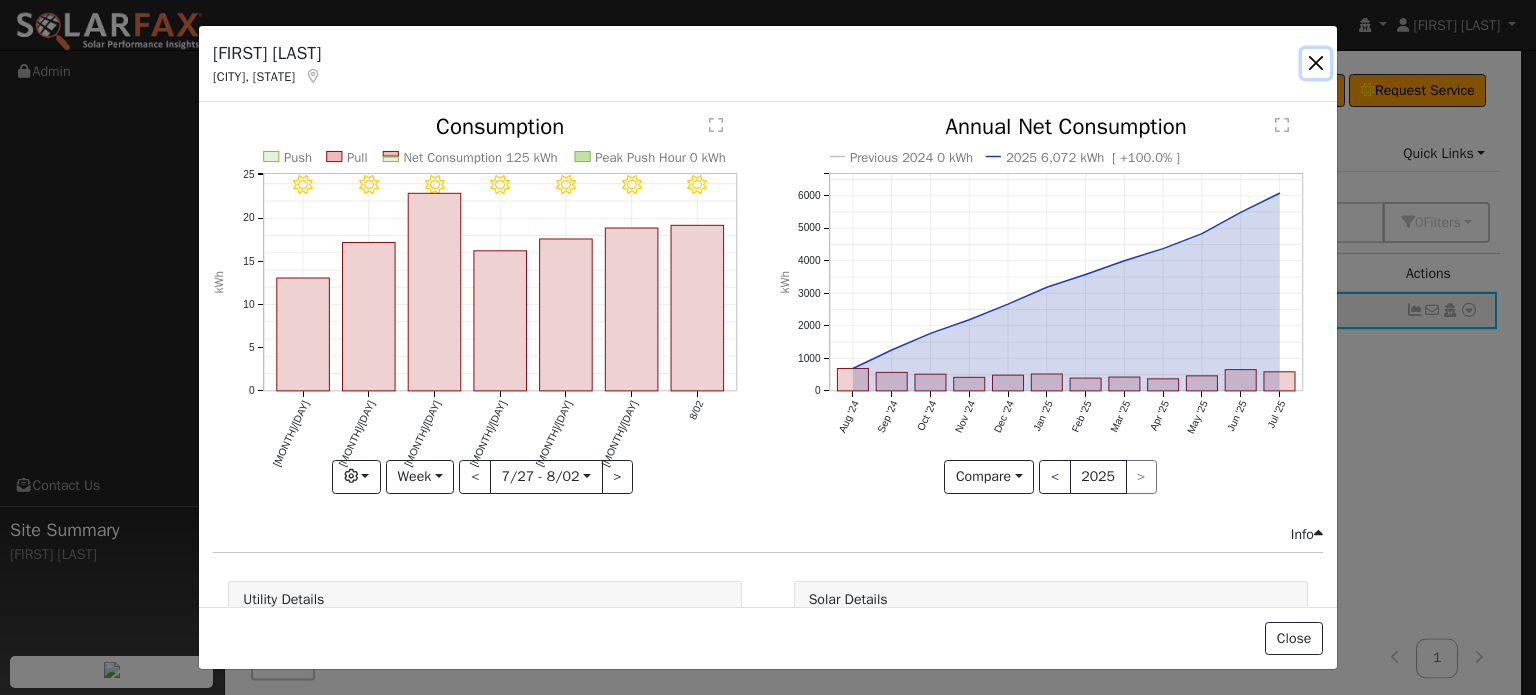 click at bounding box center [1316, 63] 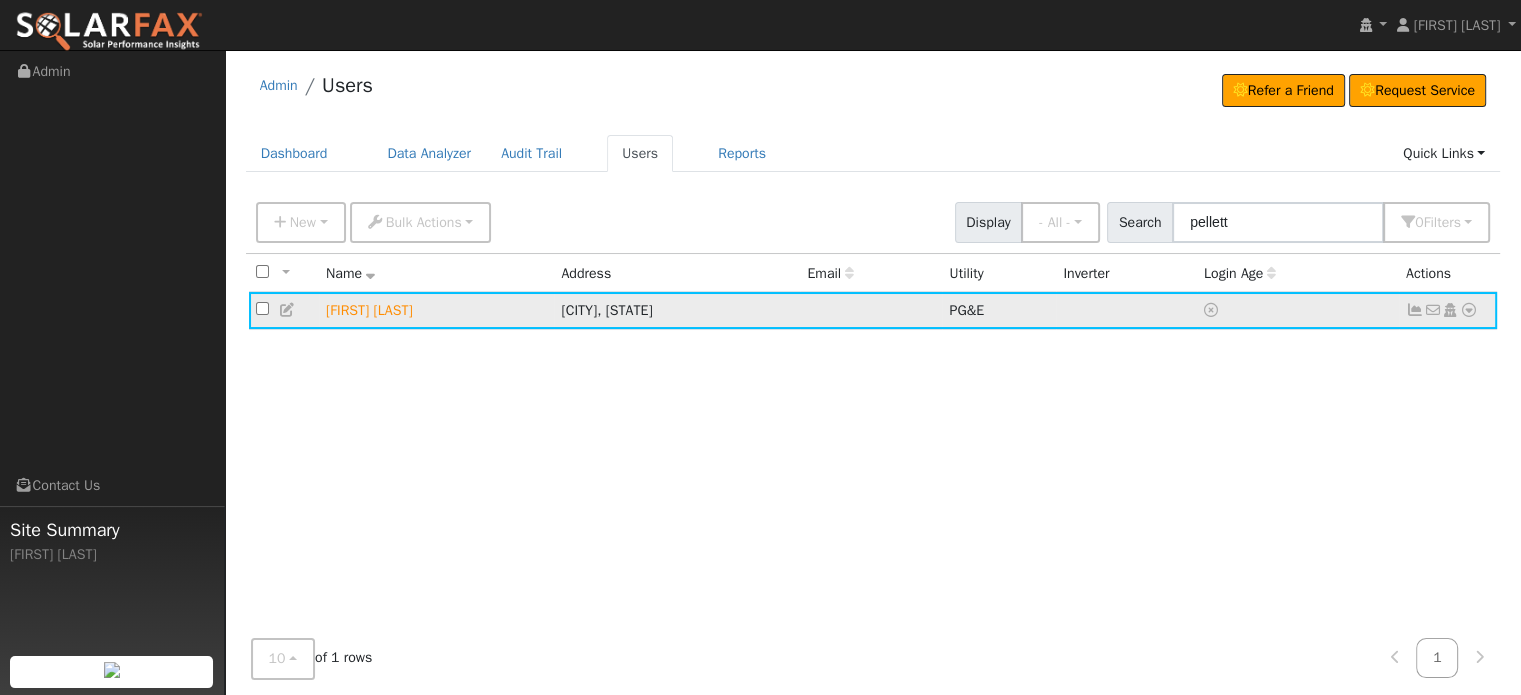 click at bounding box center [1469, 310] 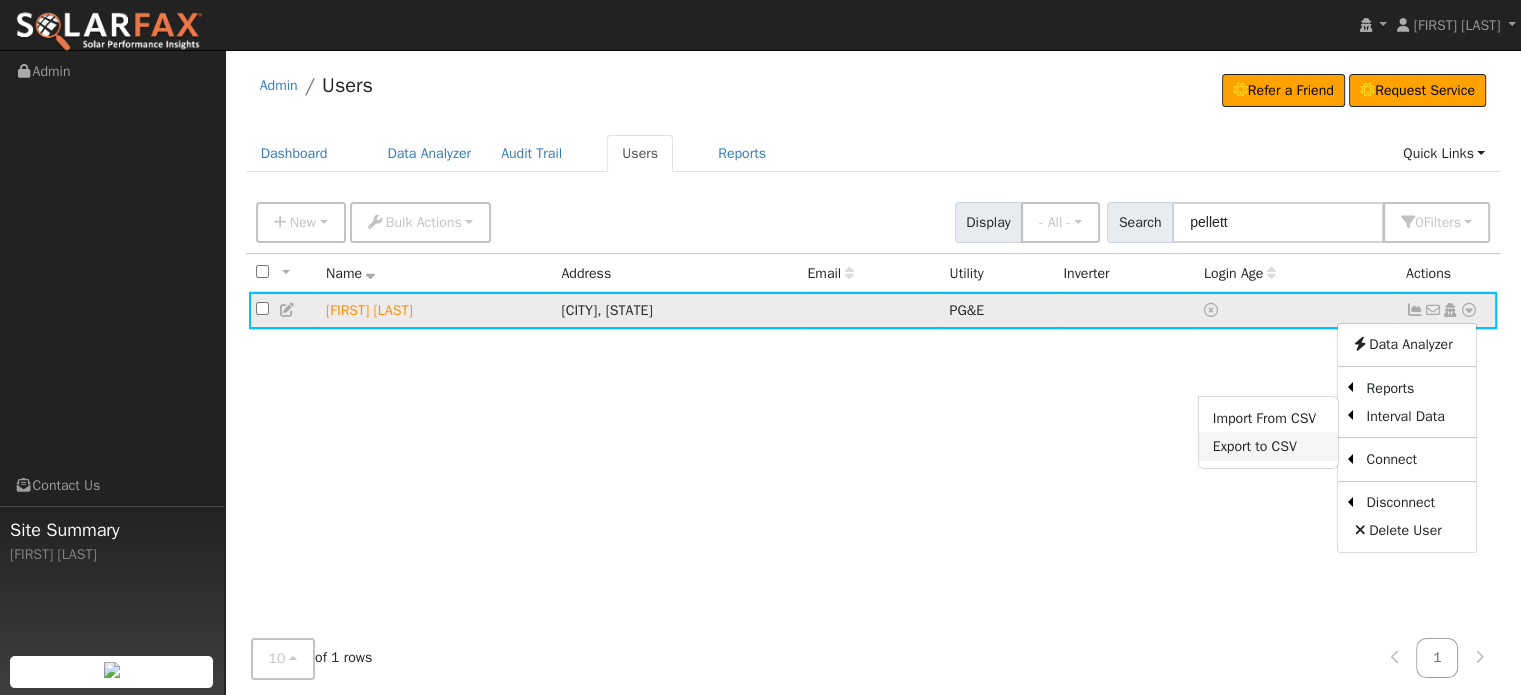 click on "Export to CSV" at bounding box center [1268, 446] 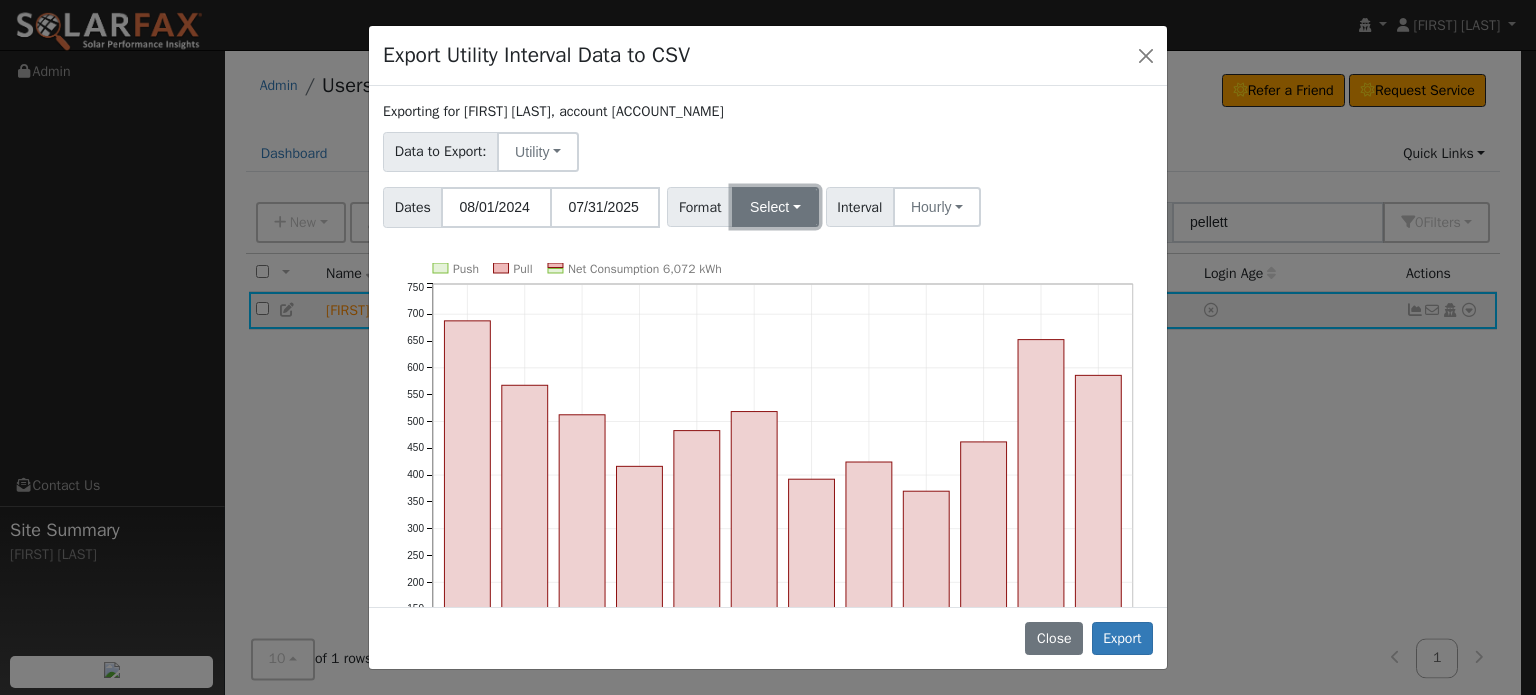 click on "Select" at bounding box center [775, 207] 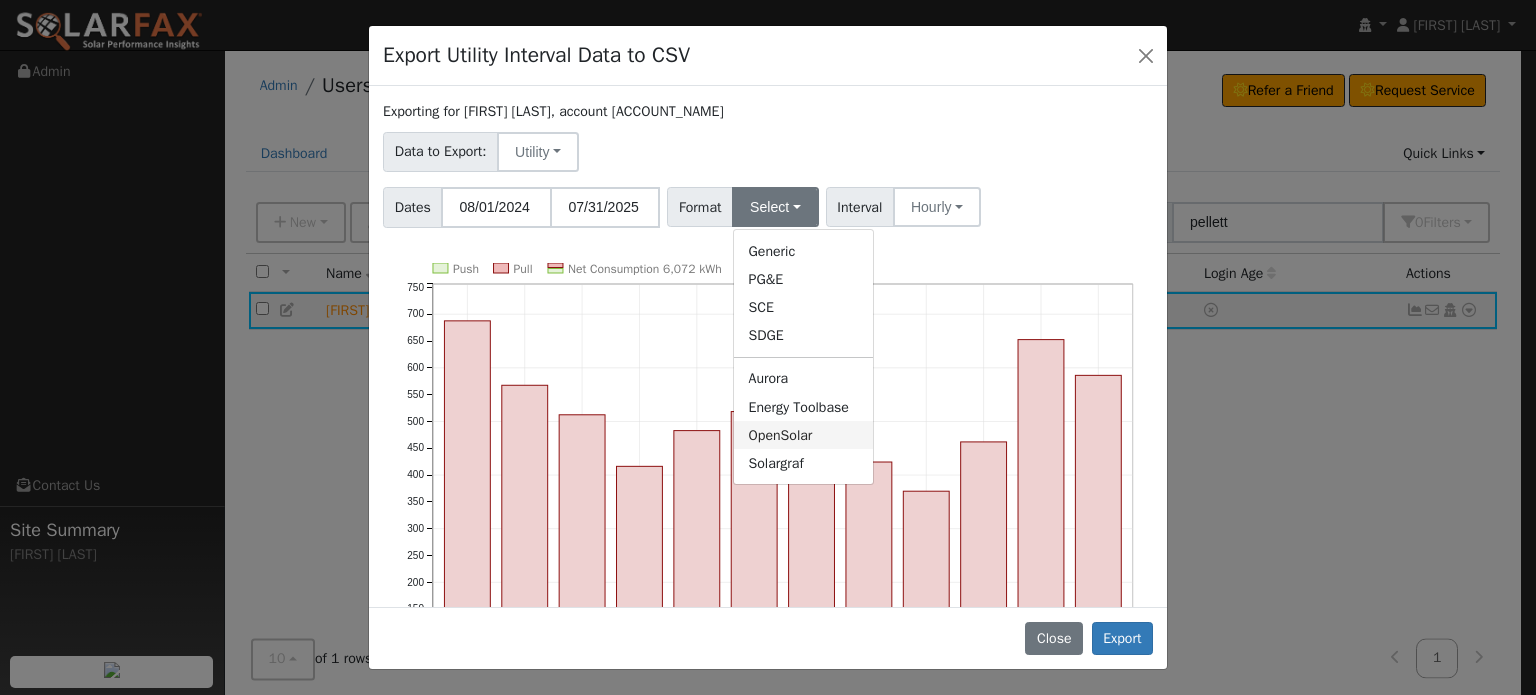 click on "OpenSolar" at bounding box center [803, 435] 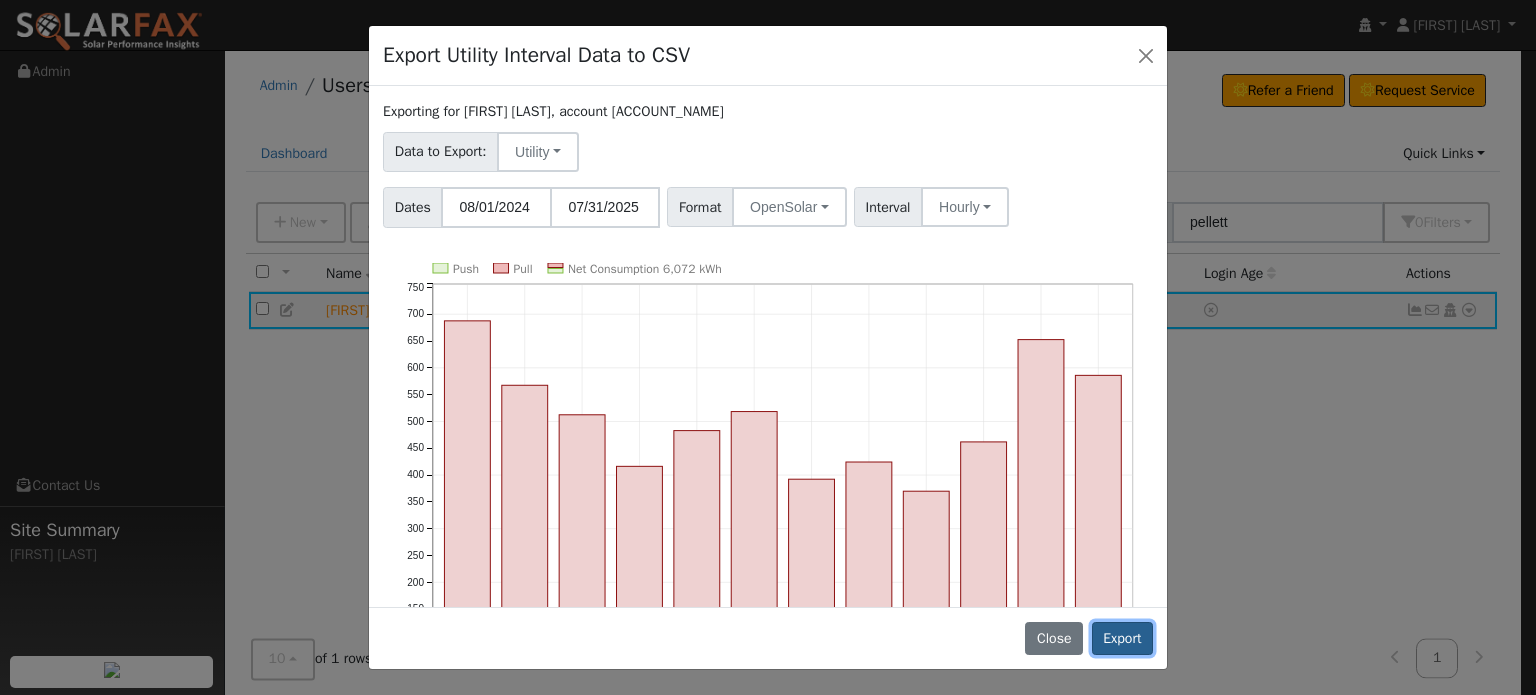 click on "Export" at bounding box center [1122, 639] 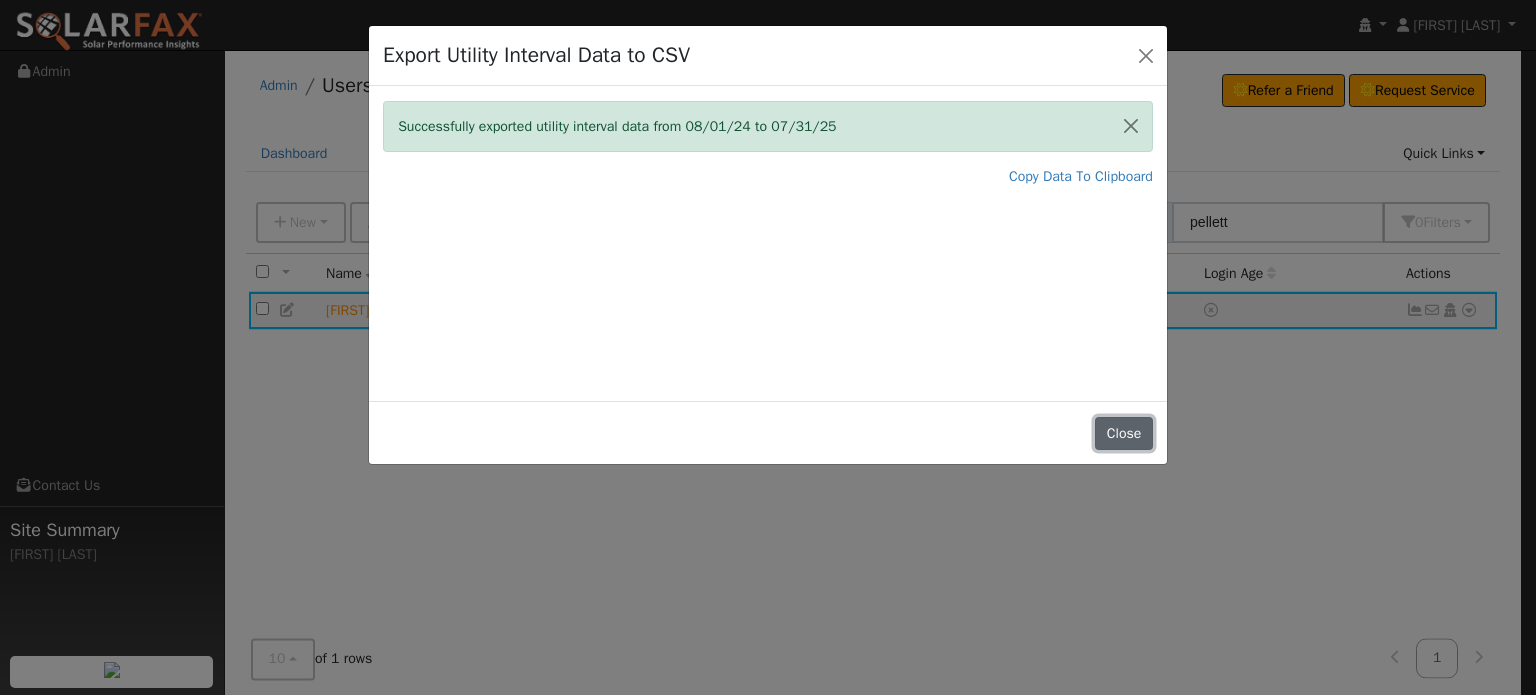 click on "Close" at bounding box center (1124, 434) 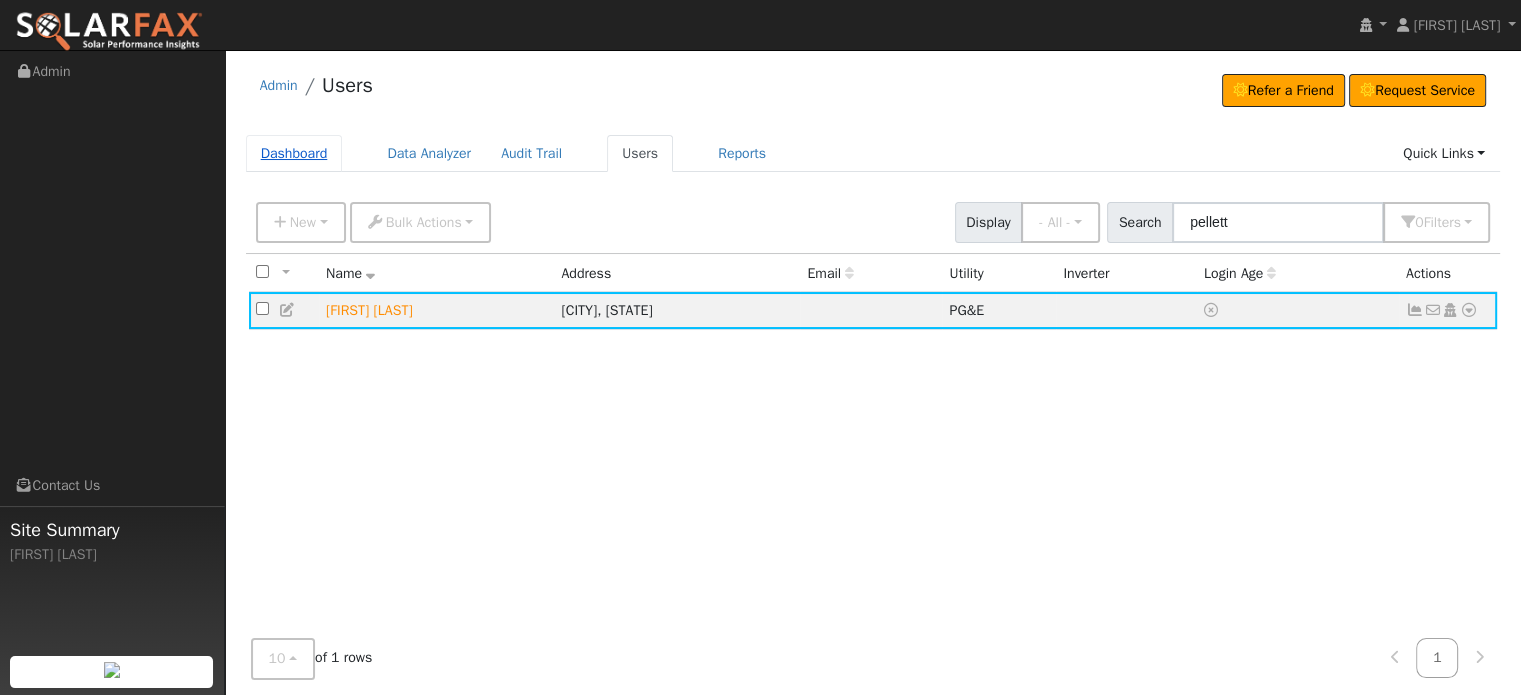 click on "Dashboard" at bounding box center [294, 153] 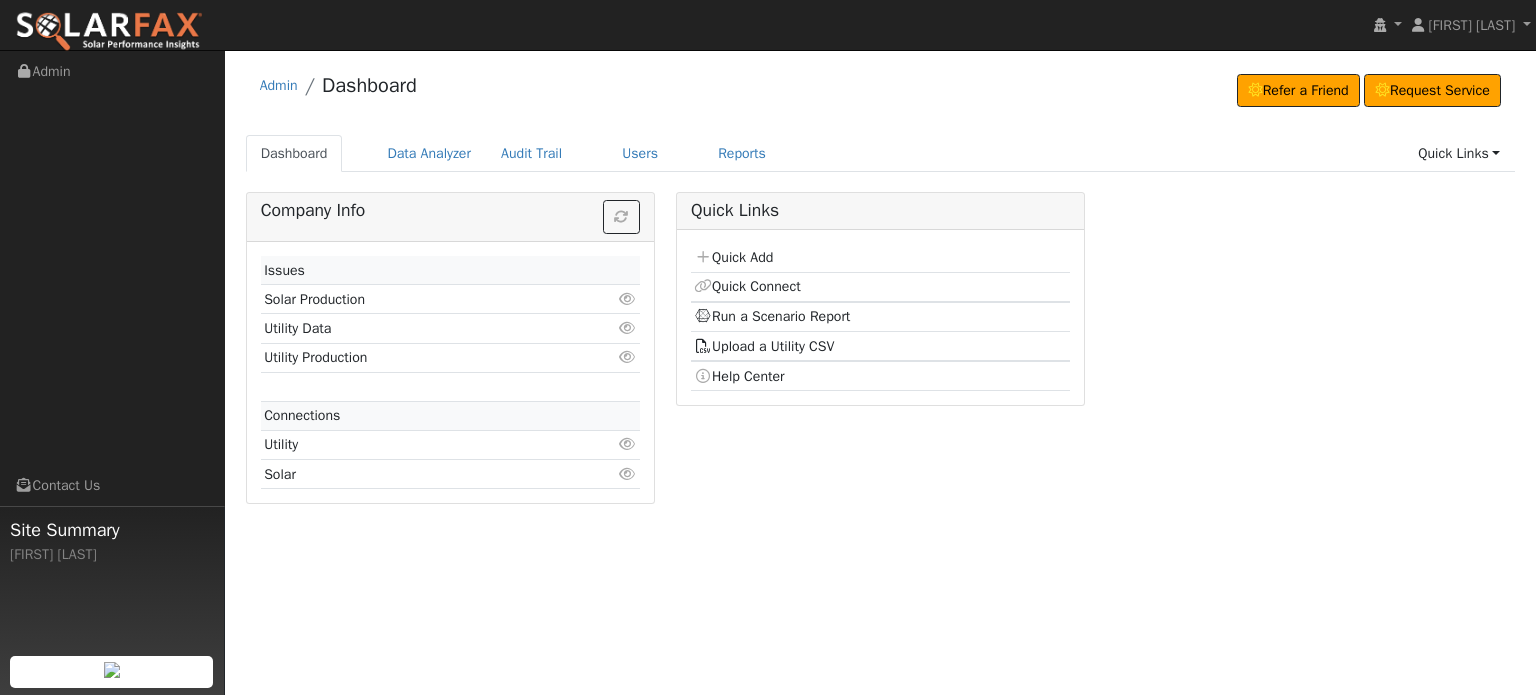 scroll, scrollTop: 0, scrollLeft: 0, axis: both 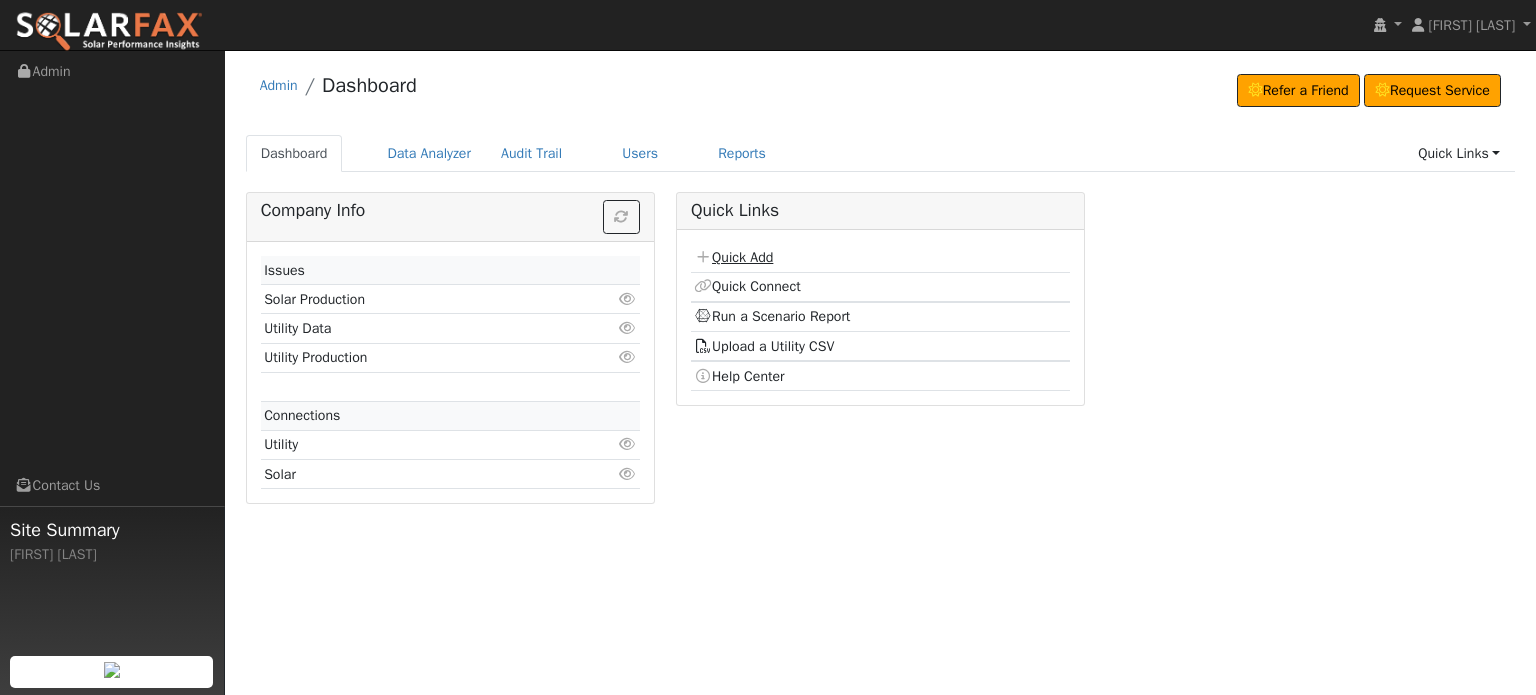 click on "Quick Add" at bounding box center (733, 257) 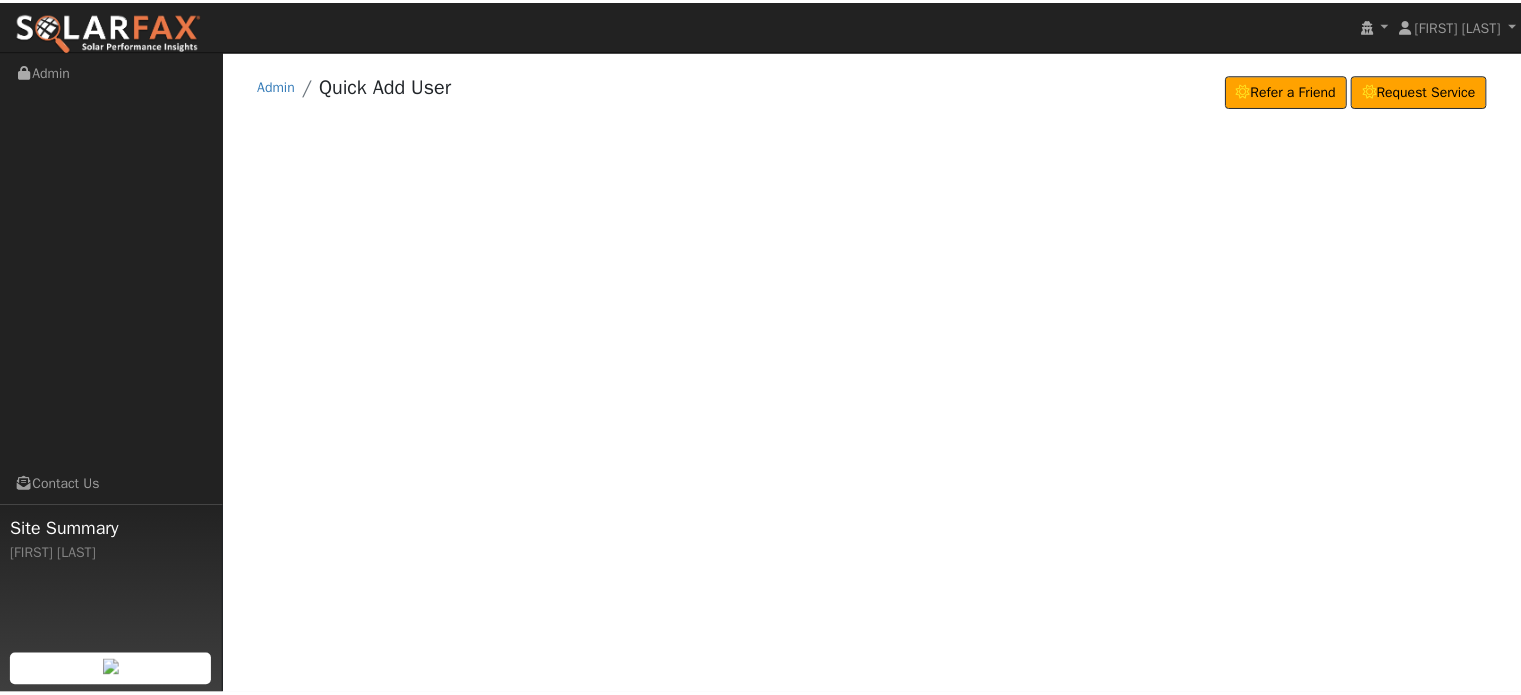 scroll, scrollTop: 0, scrollLeft: 0, axis: both 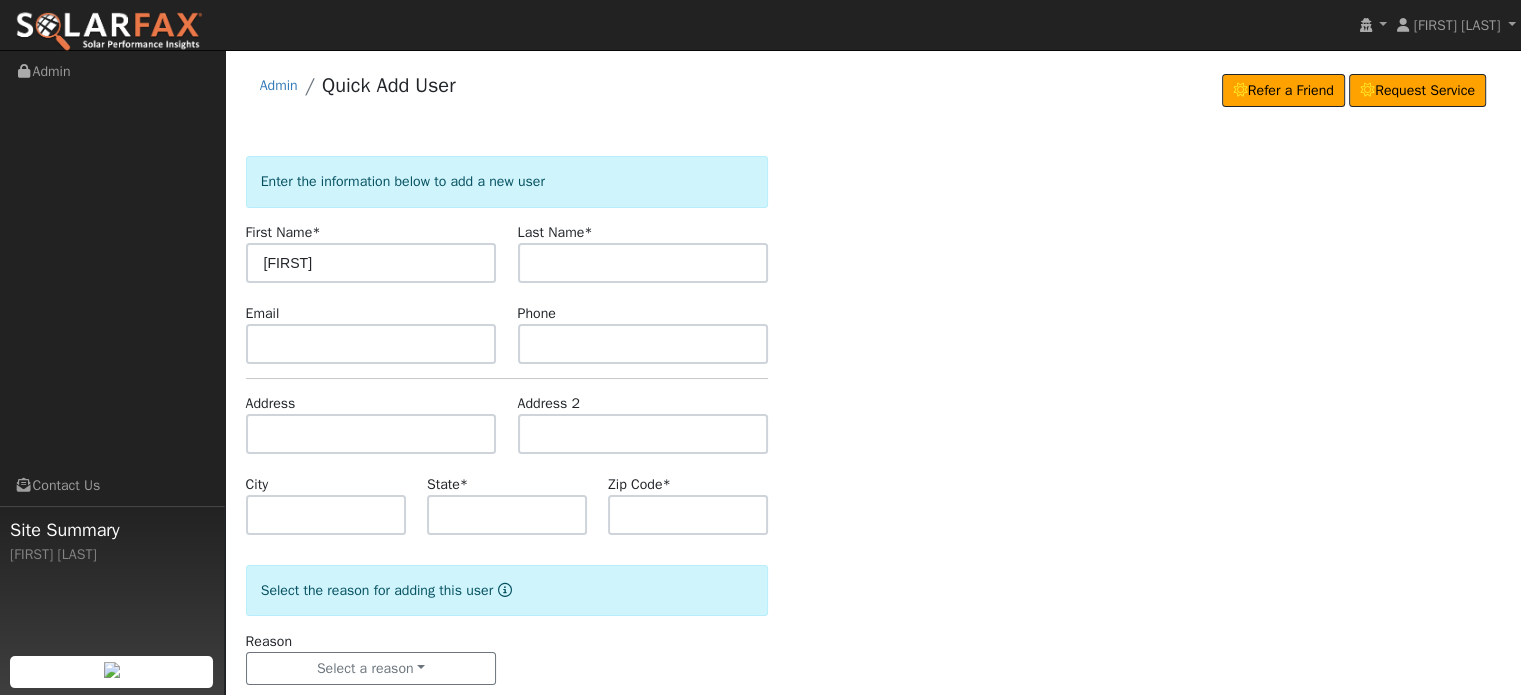 type on "[FIRST]" 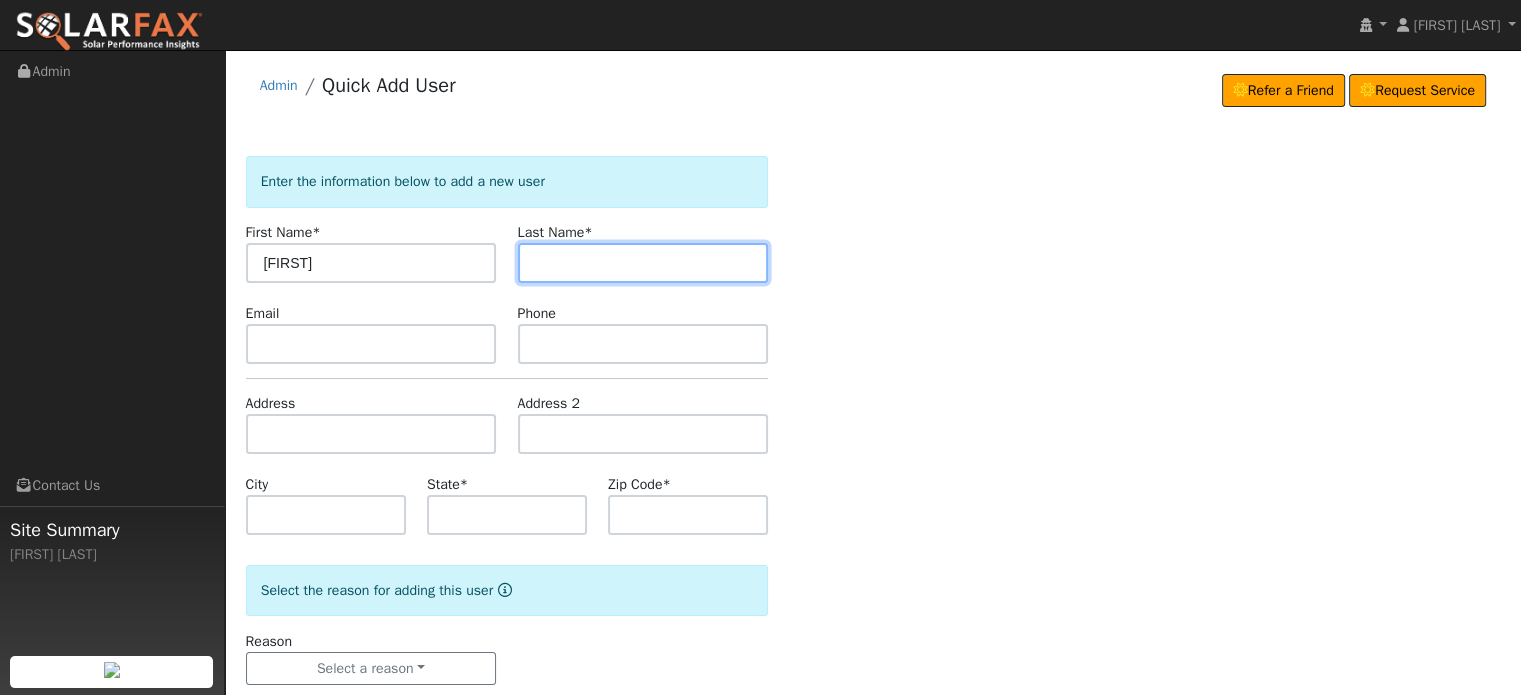 click at bounding box center (643, 263) 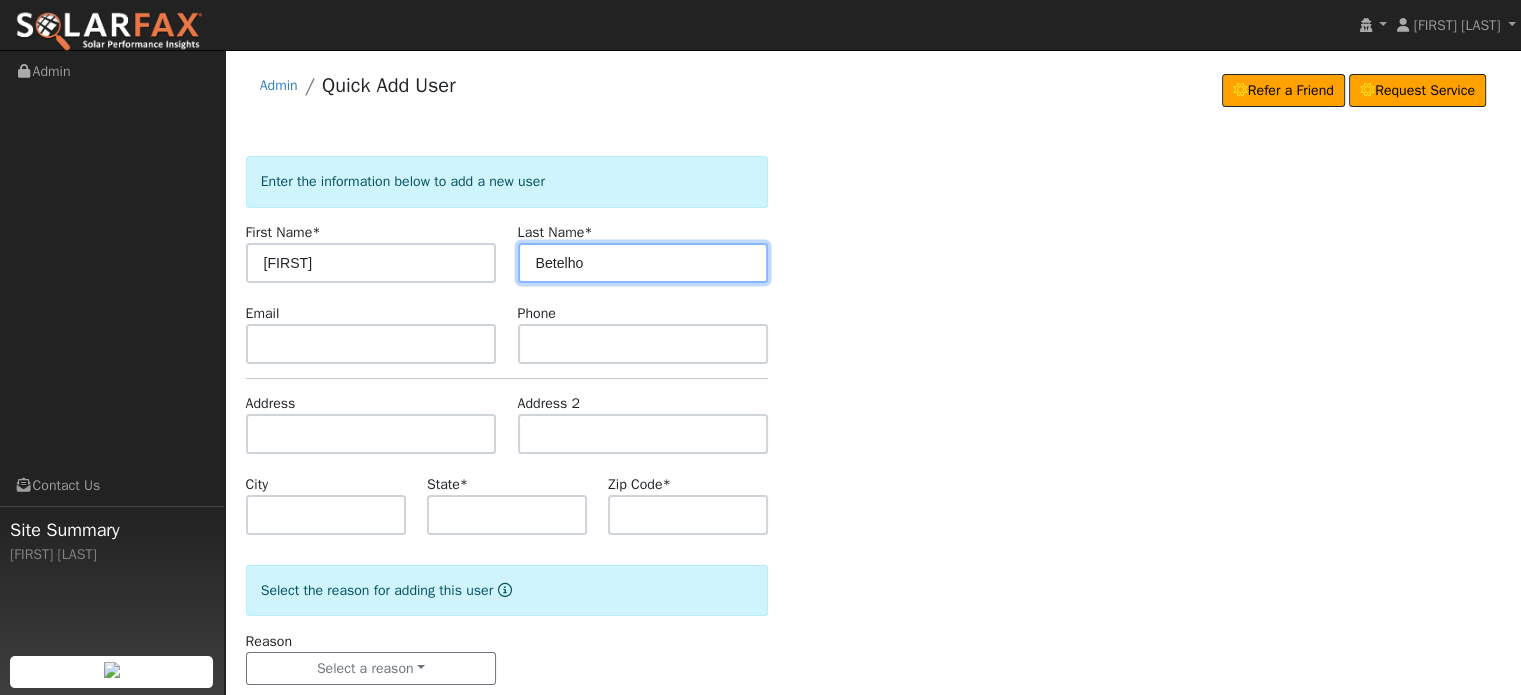 type on "Betelho" 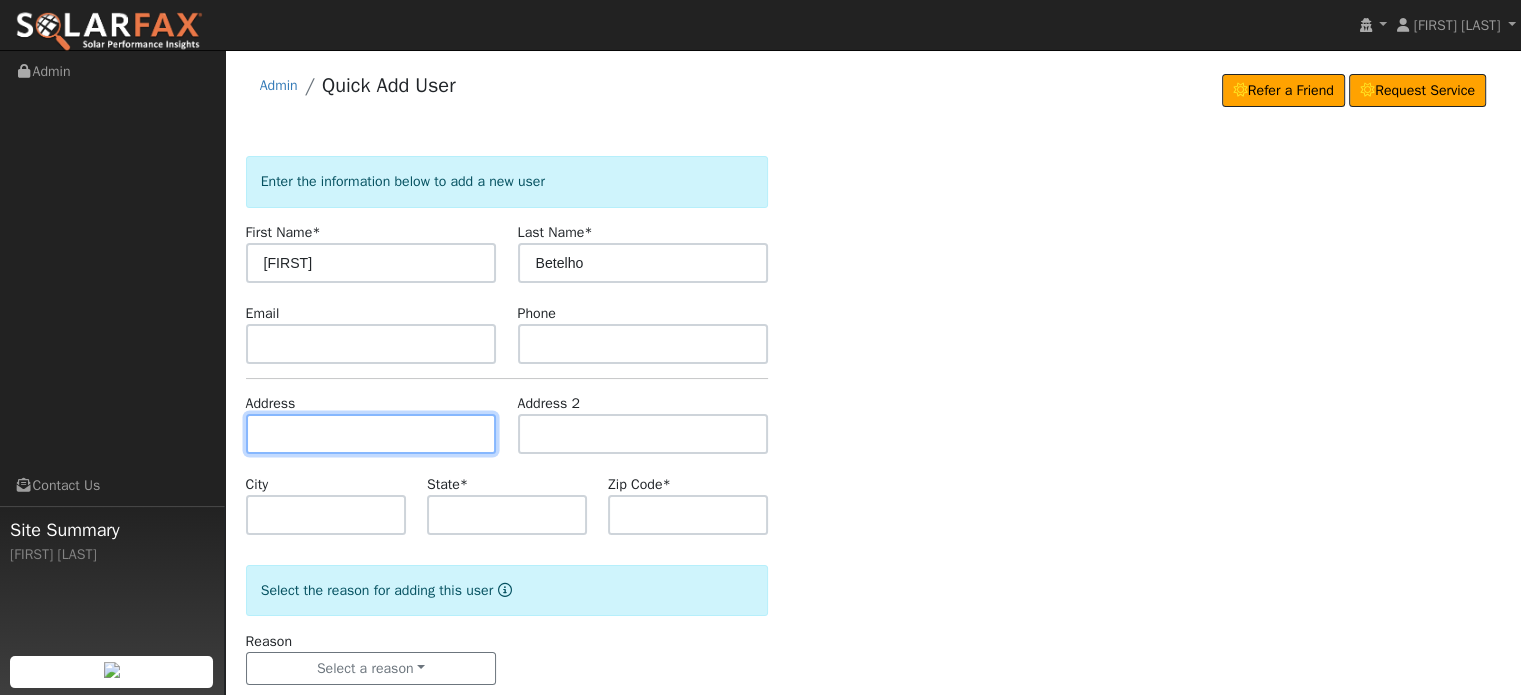click at bounding box center (371, 434) 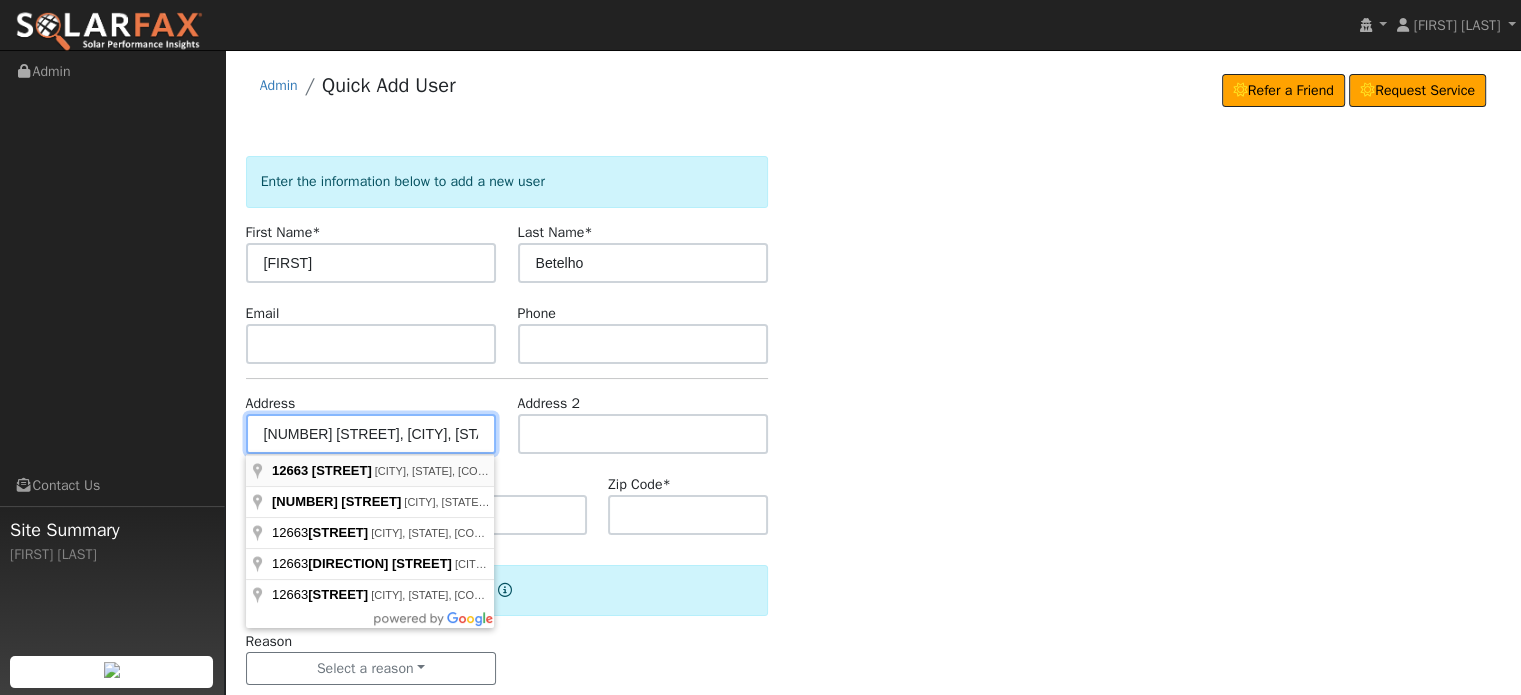 type on "[NUMBER] [STREET]" 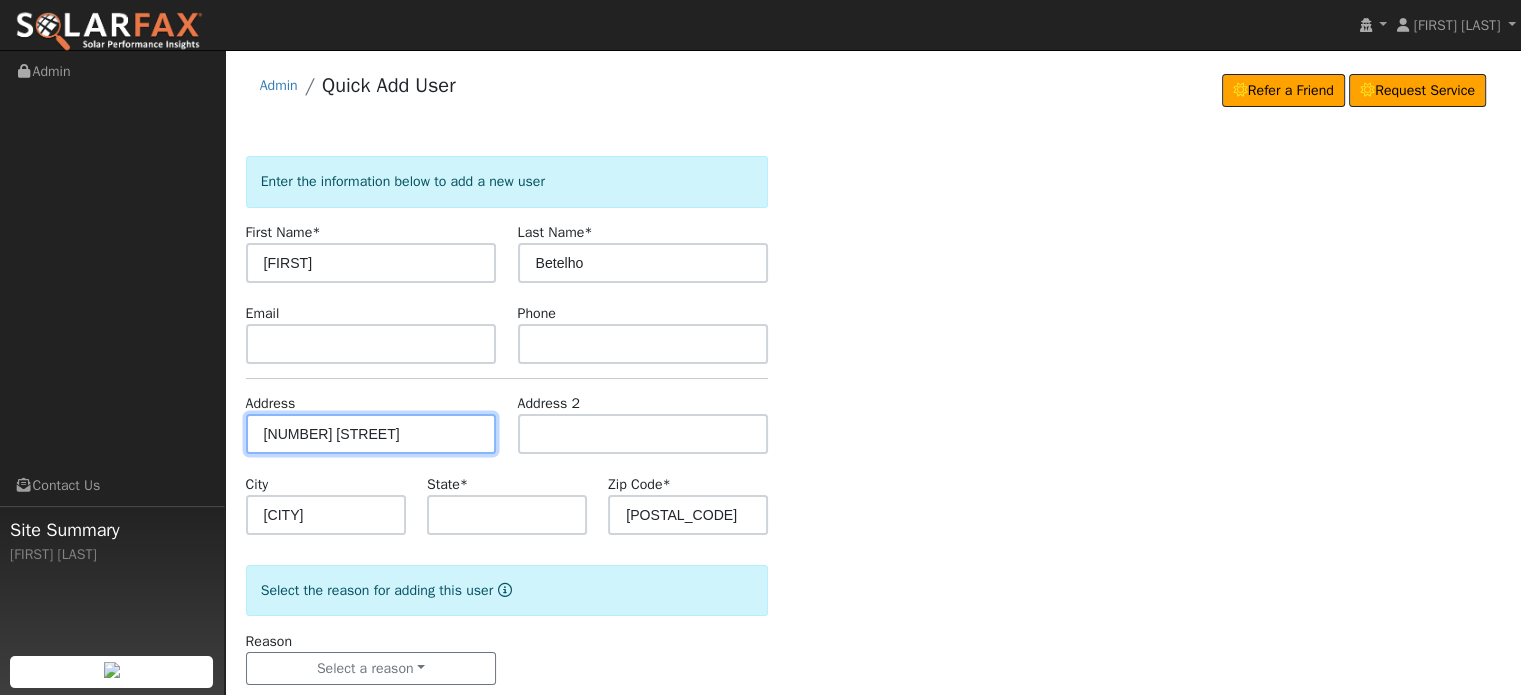 scroll, scrollTop: 0, scrollLeft: 0, axis: both 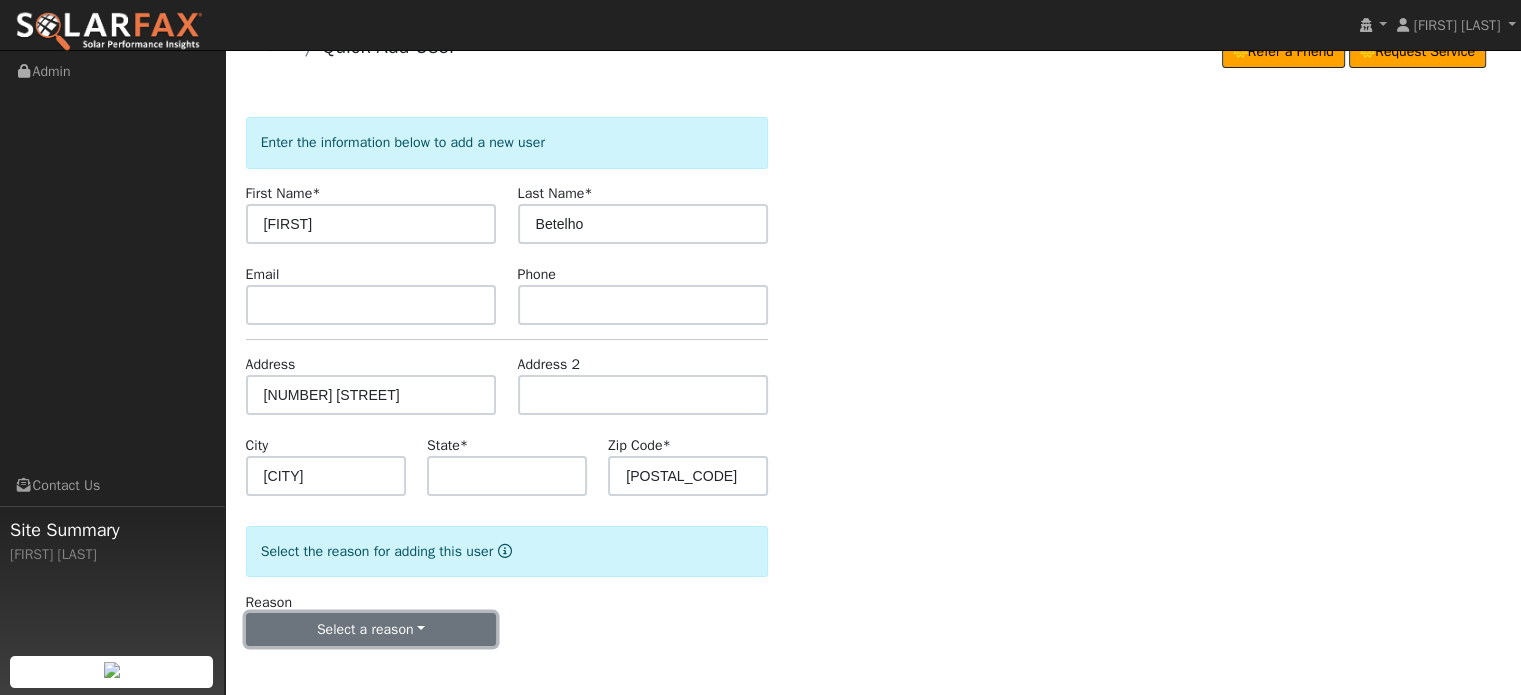 click on "Select a reason" at bounding box center (371, 630) 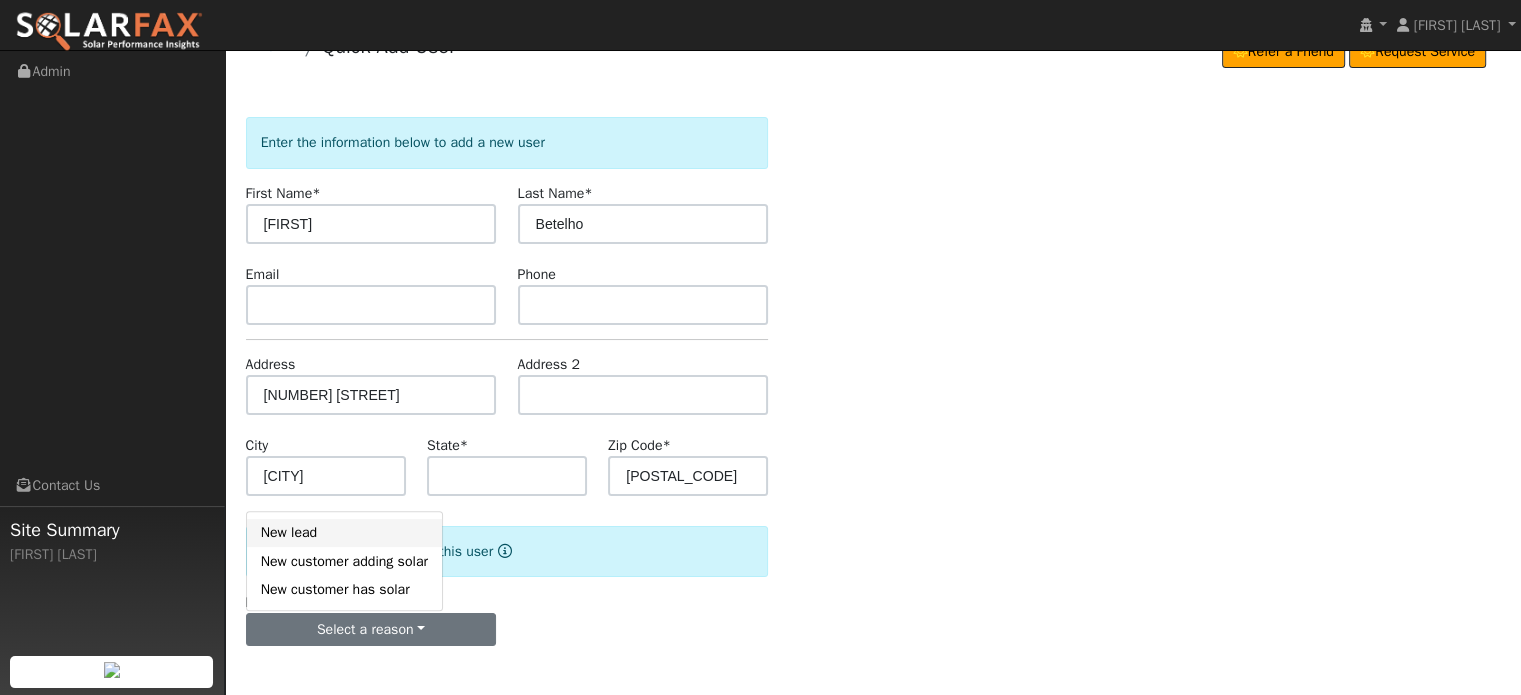 click on "New lead" at bounding box center (344, 533) 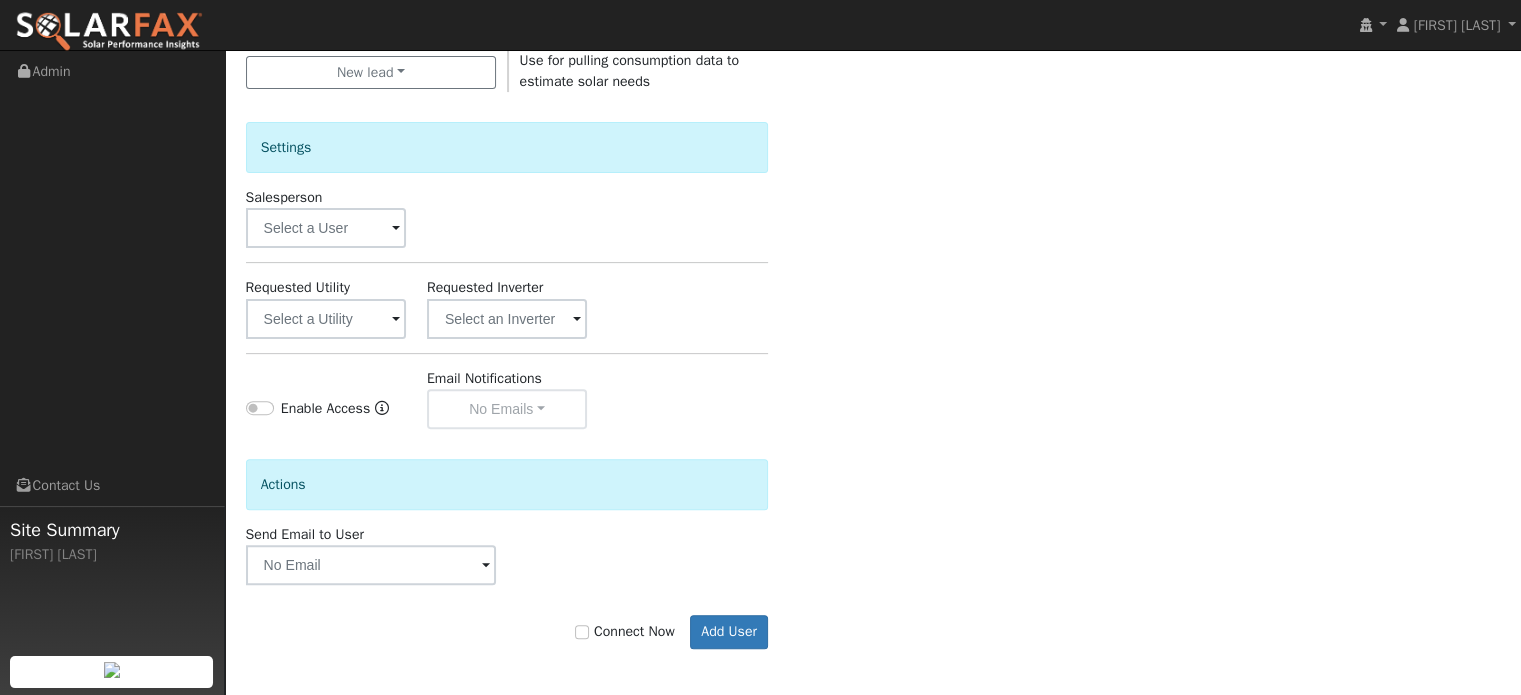scroll, scrollTop: 597, scrollLeft: 0, axis: vertical 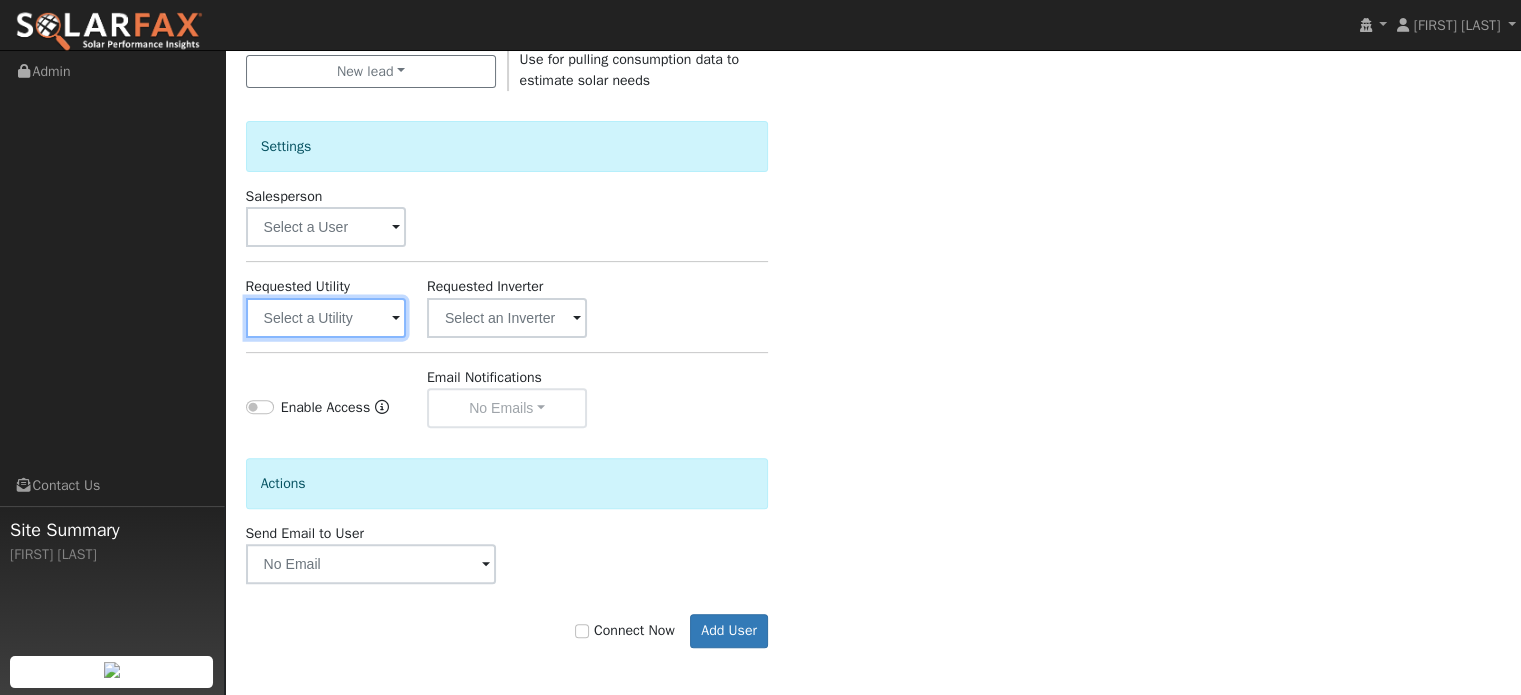 click at bounding box center [326, 318] 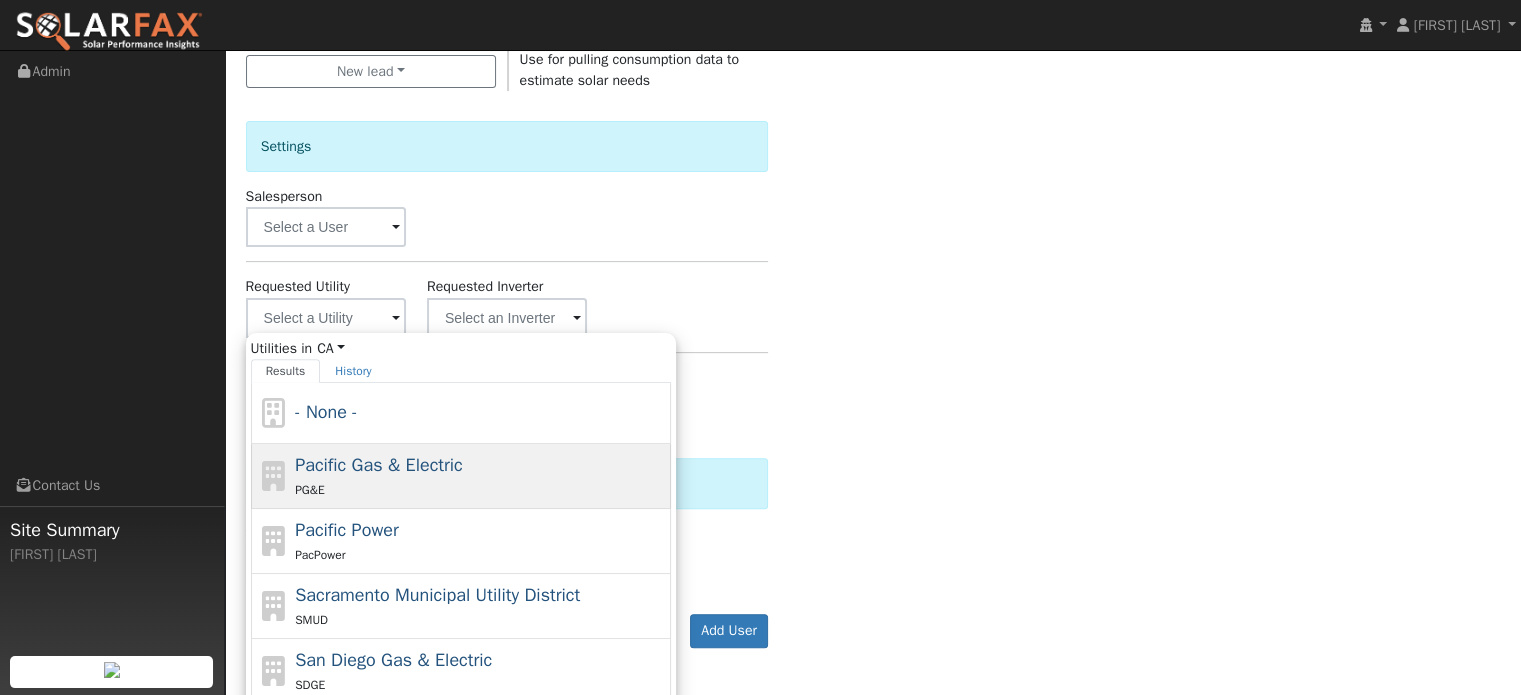 click on "Pacific Gas & Electric" at bounding box center [379, 465] 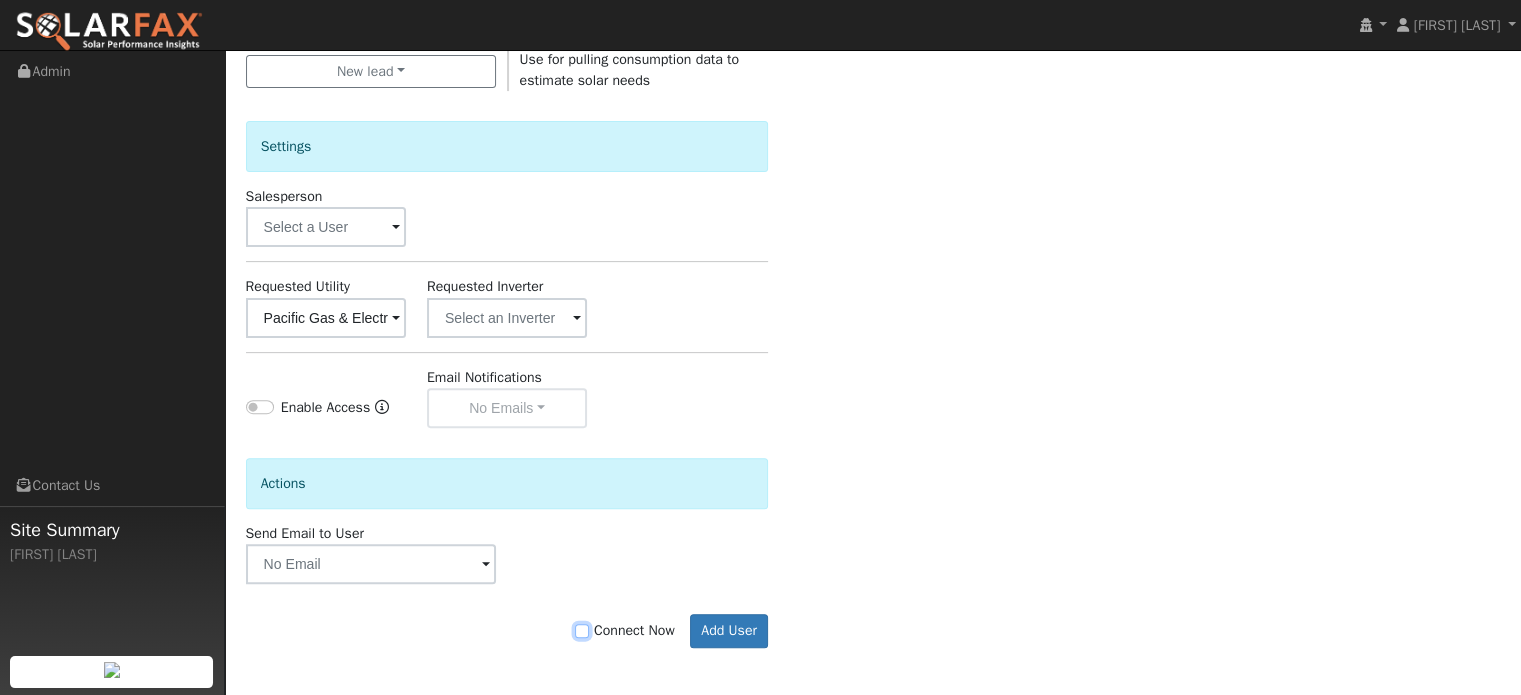 click on "Connect Now" at bounding box center (582, 631) 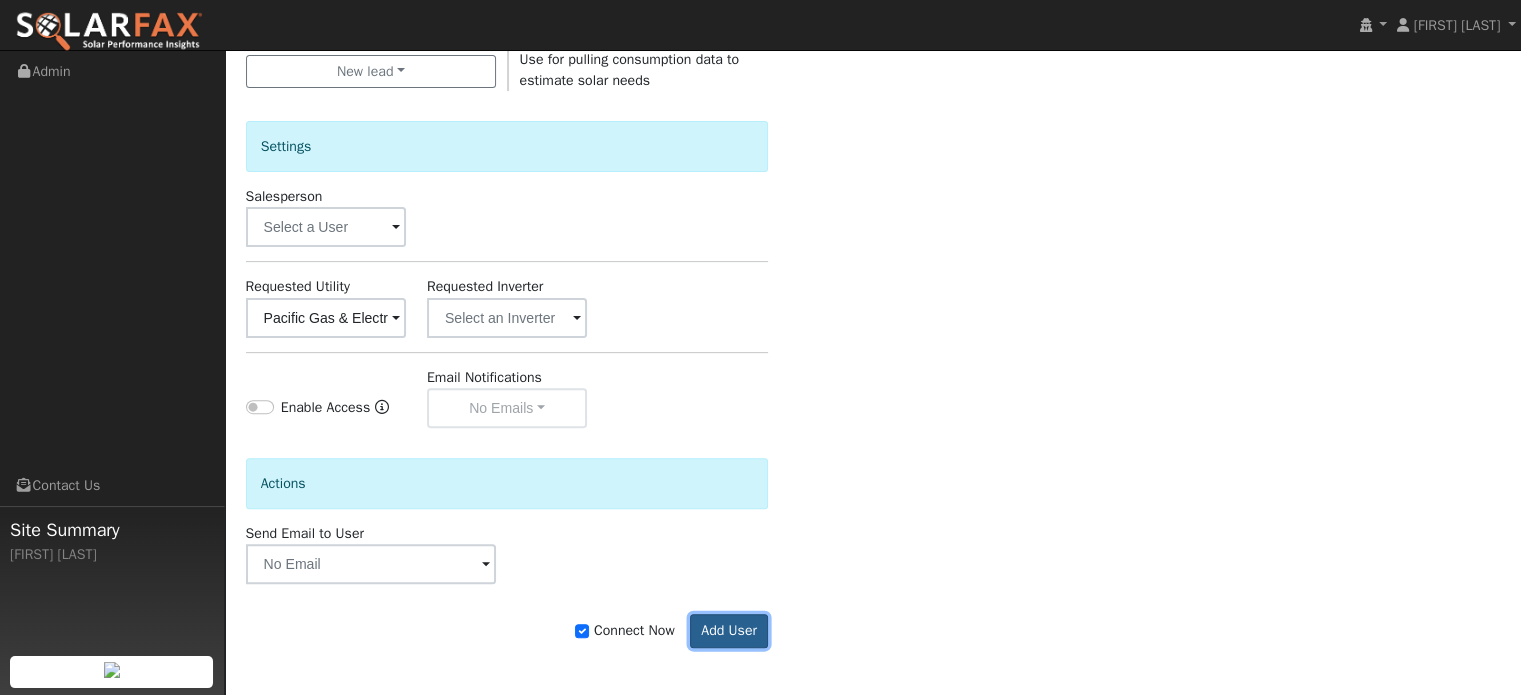 click on "Add User" at bounding box center [729, 631] 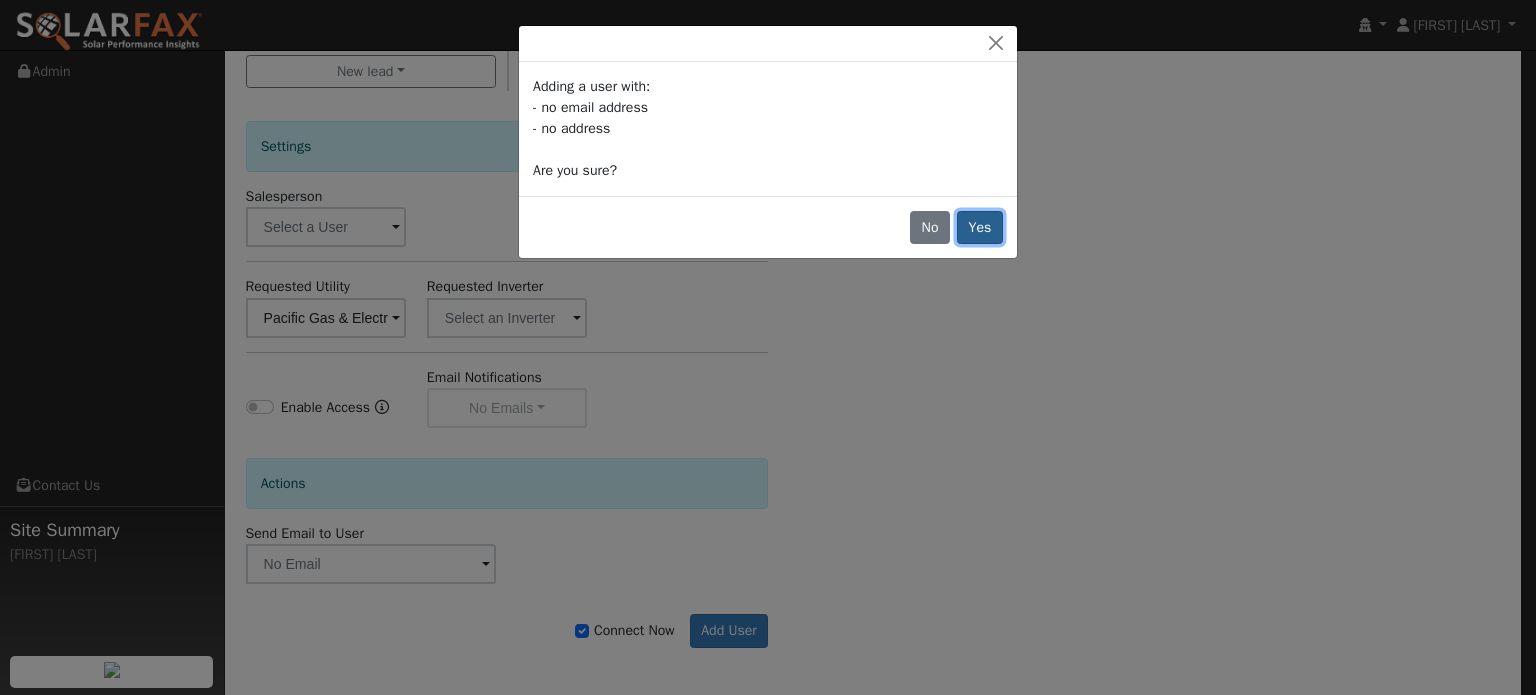 click on "Yes" at bounding box center (980, 228) 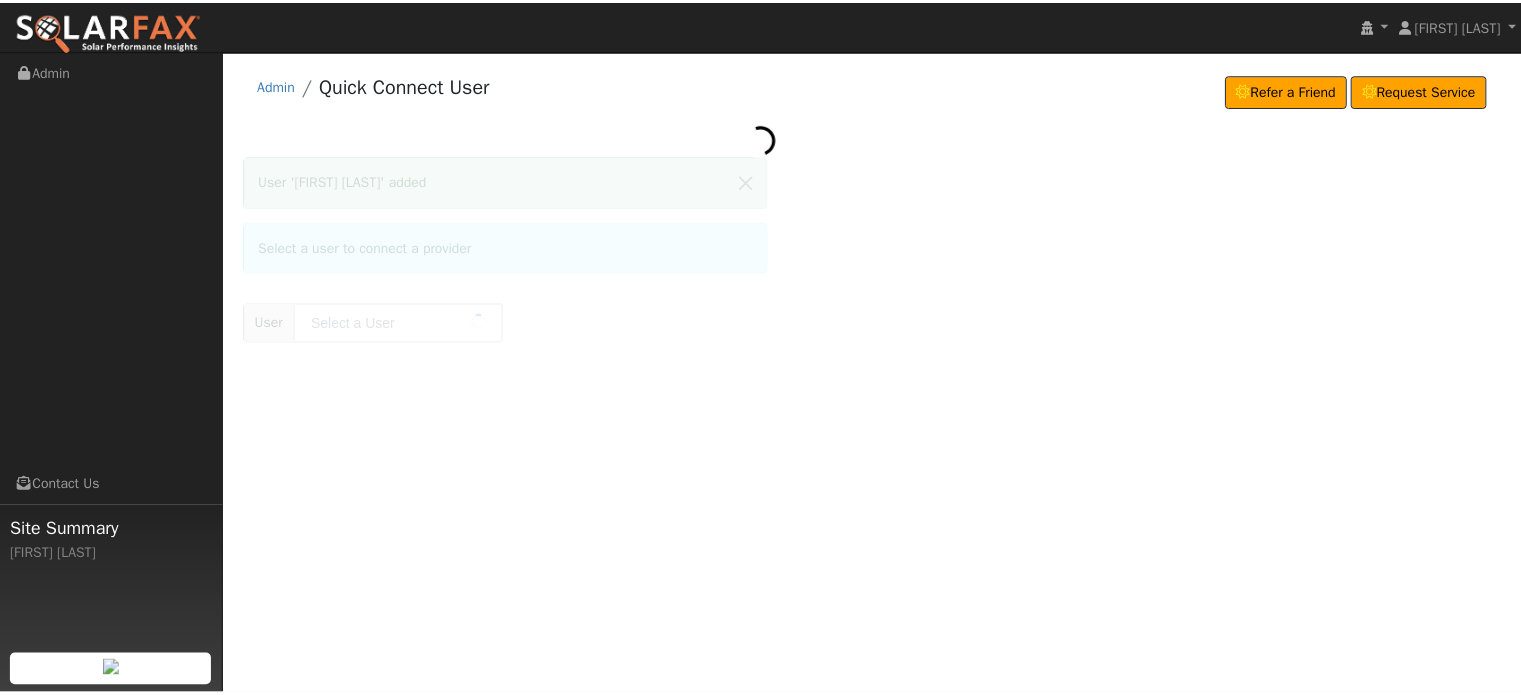 scroll, scrollTop: 0, scrollLeft: 0, axis: both 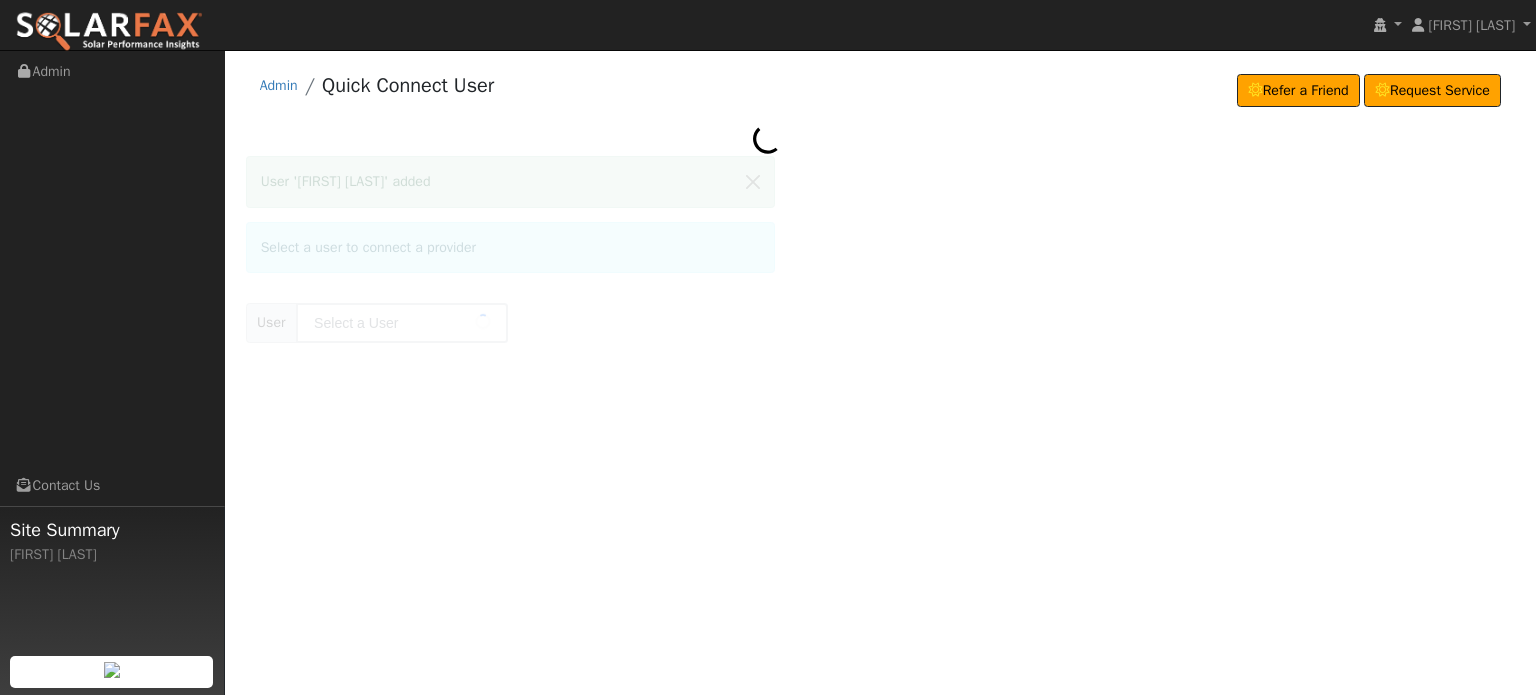 type on "[FIRST] [LAST]" 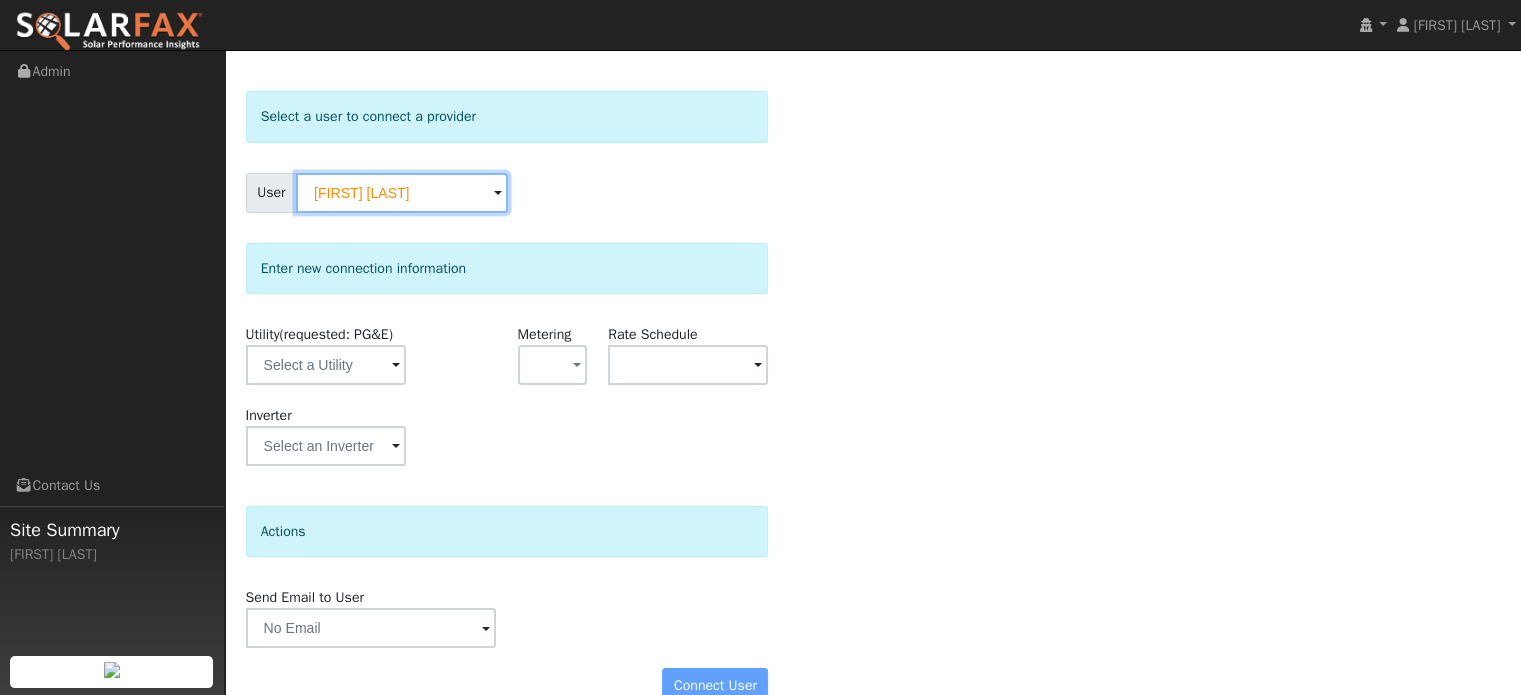 scroll, scrollTop: 100, scrollLeft: 0, axis: vertical 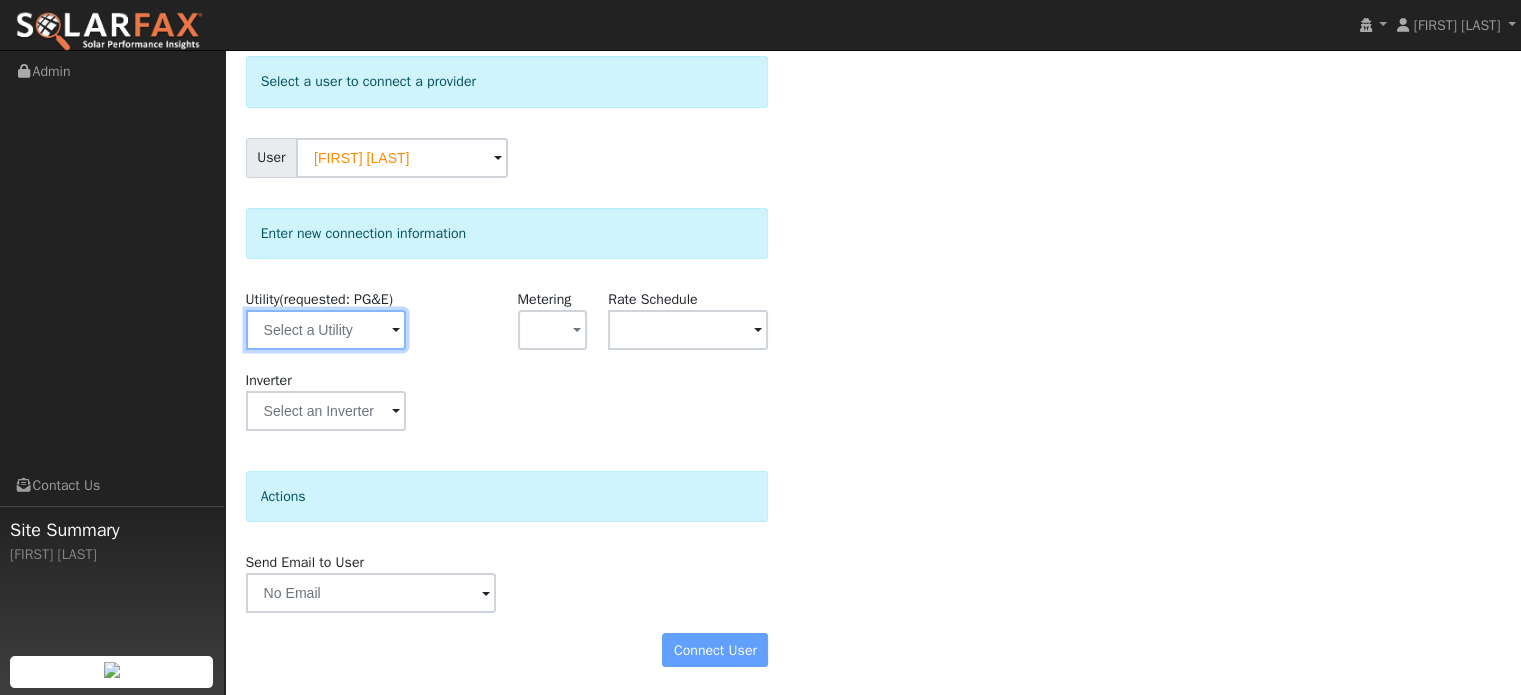 click at bounding box center [326, 330] 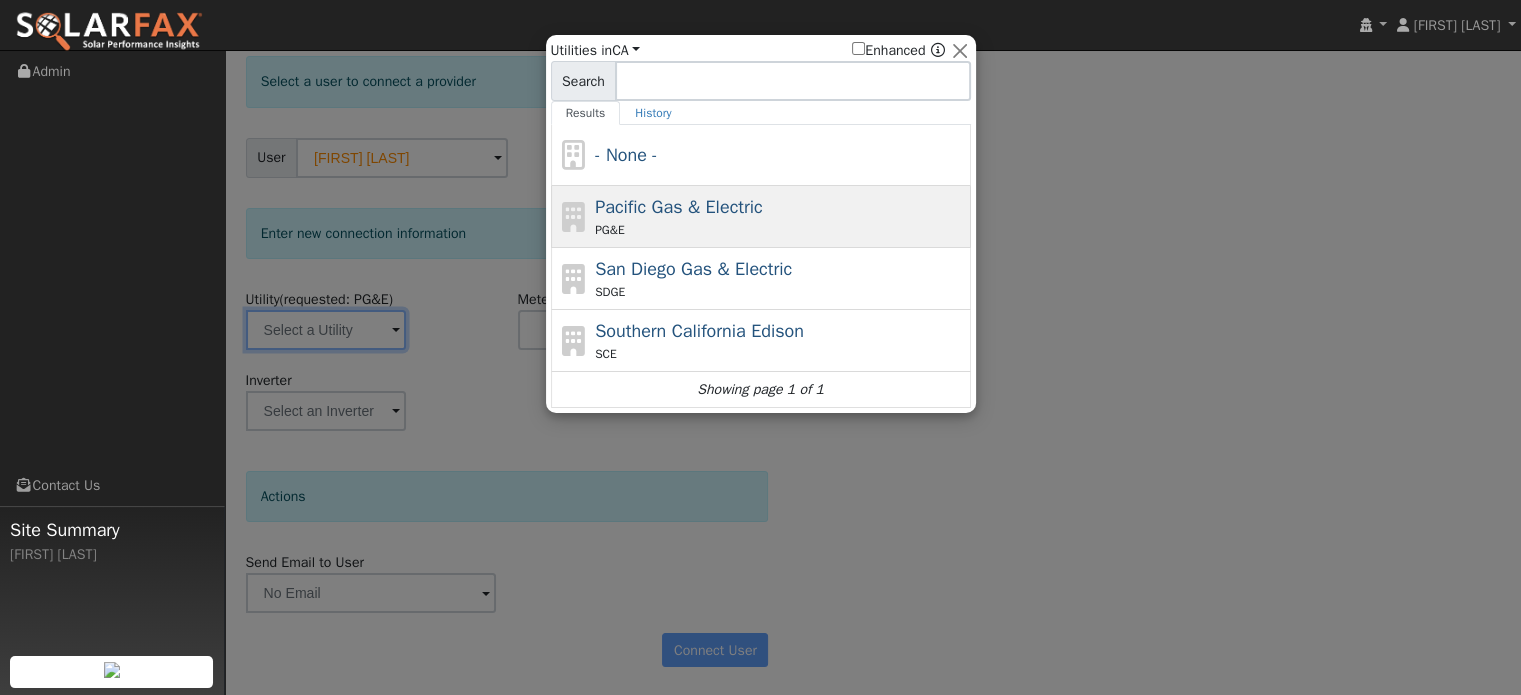 click on "Pacific Gas & Electric" at bounding box center (679, 207) 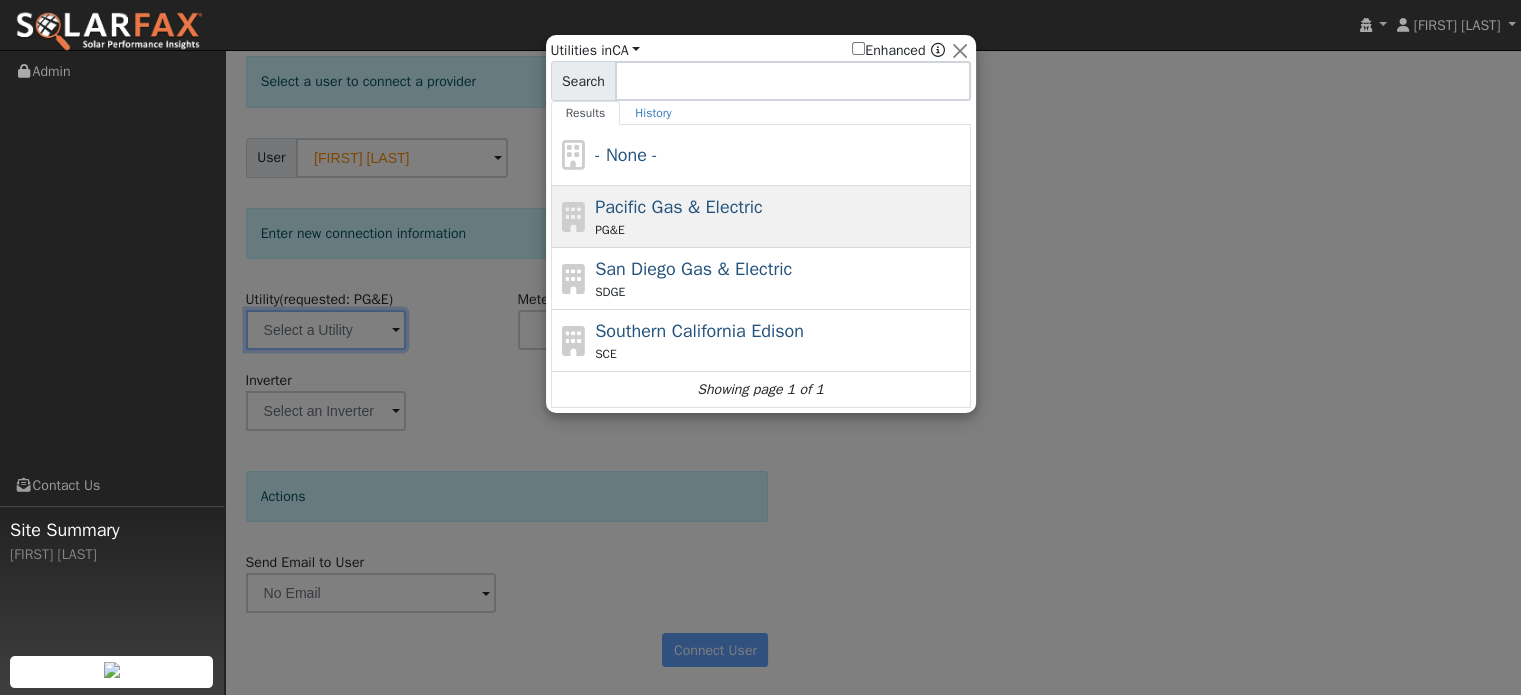 type on "PG&E" 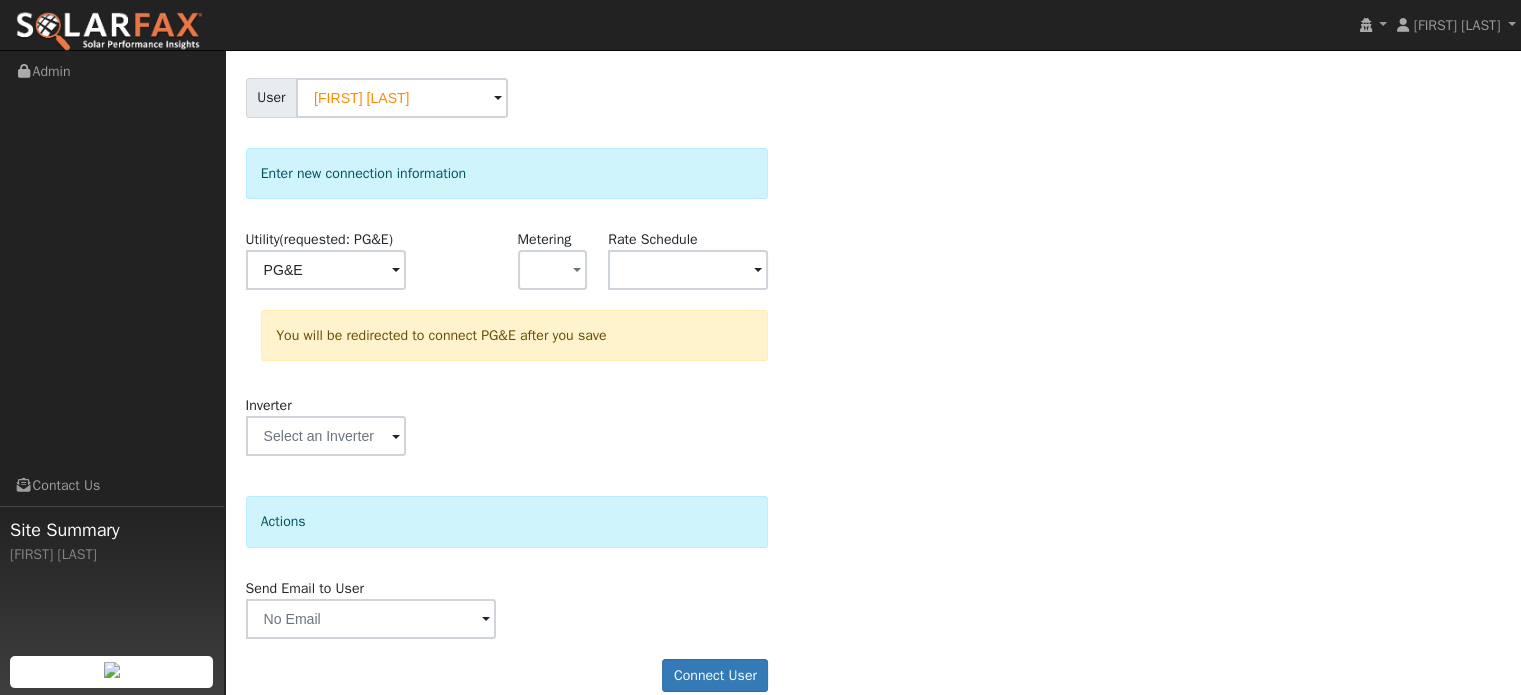 scroll, scrollTop: 185, scrollLeft: 0, axis: vertical 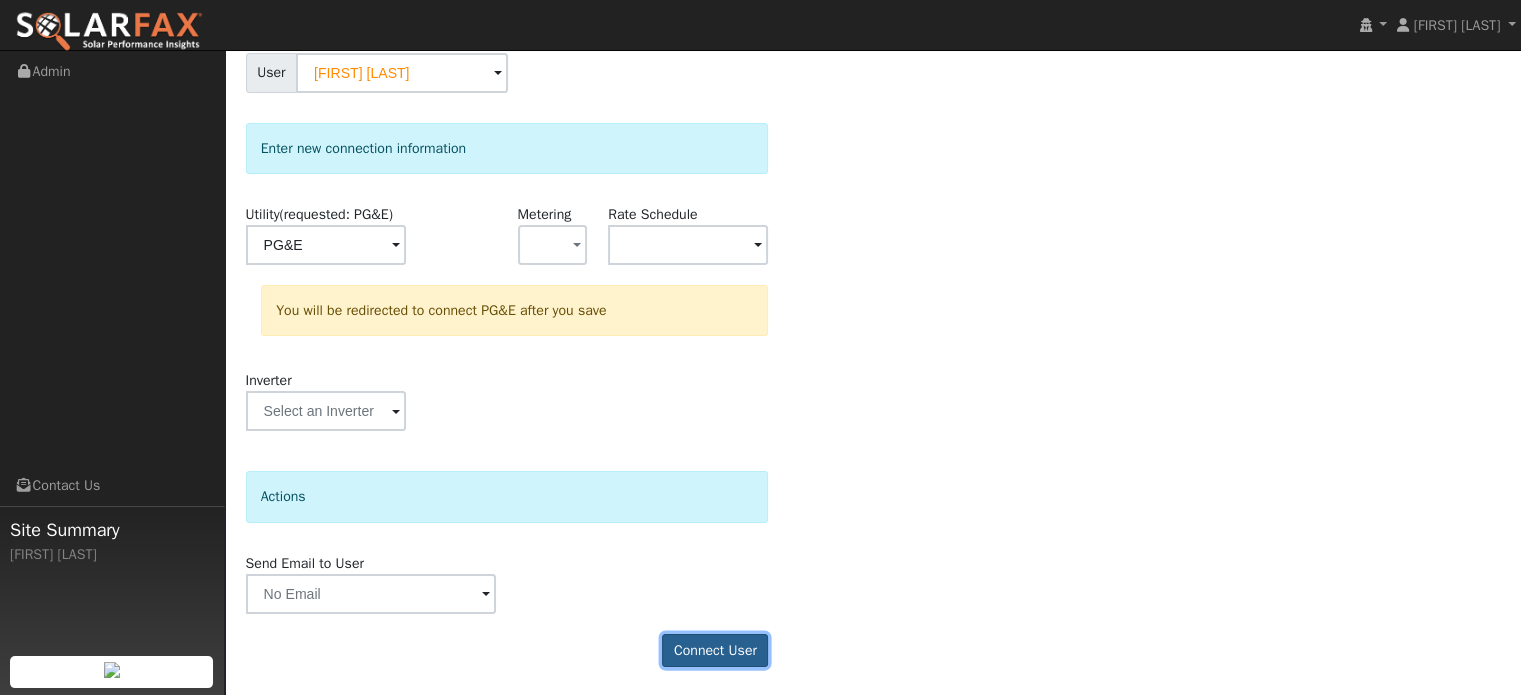click on "Connect User" at bounding box center [715, 651] 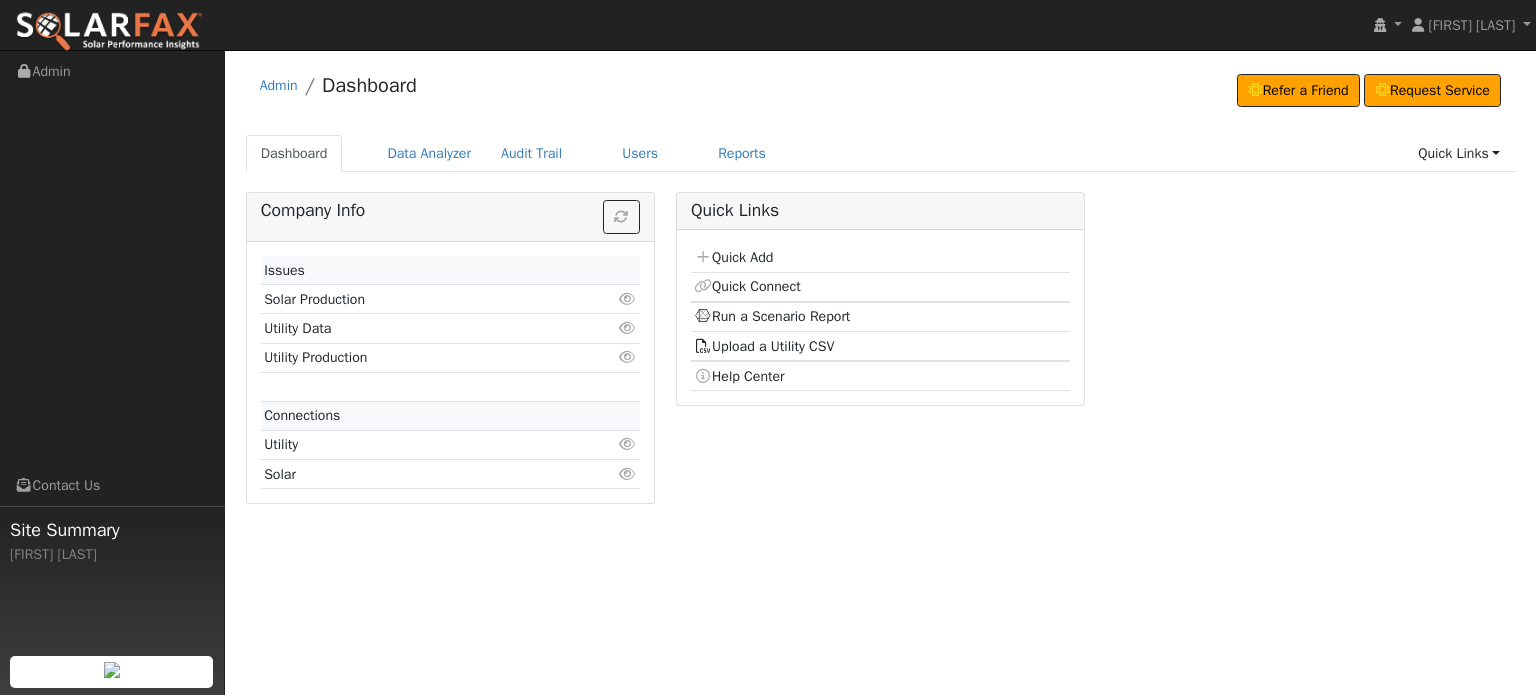 scroll, scrollTop: 0, scrollLeft: 0, axis: both 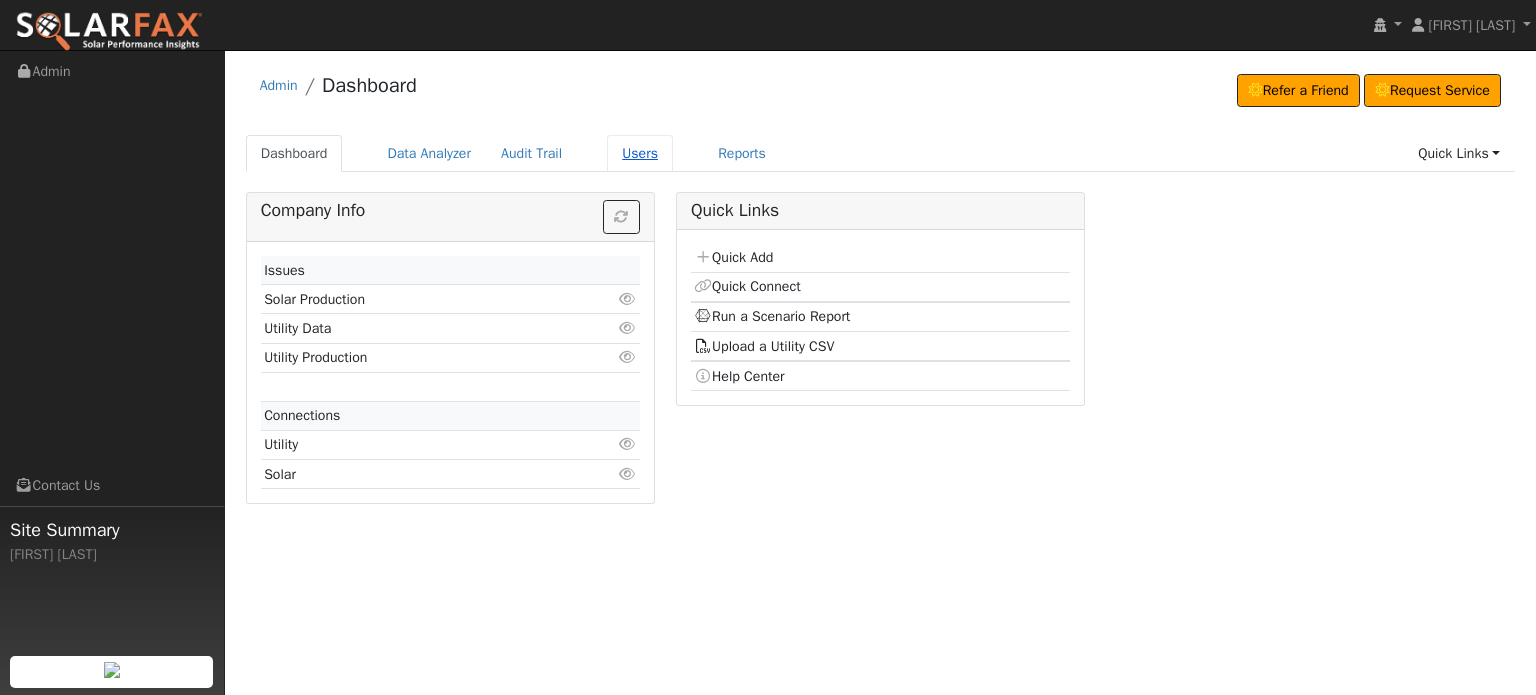 click on "Users" at bounding box center [640, 153] 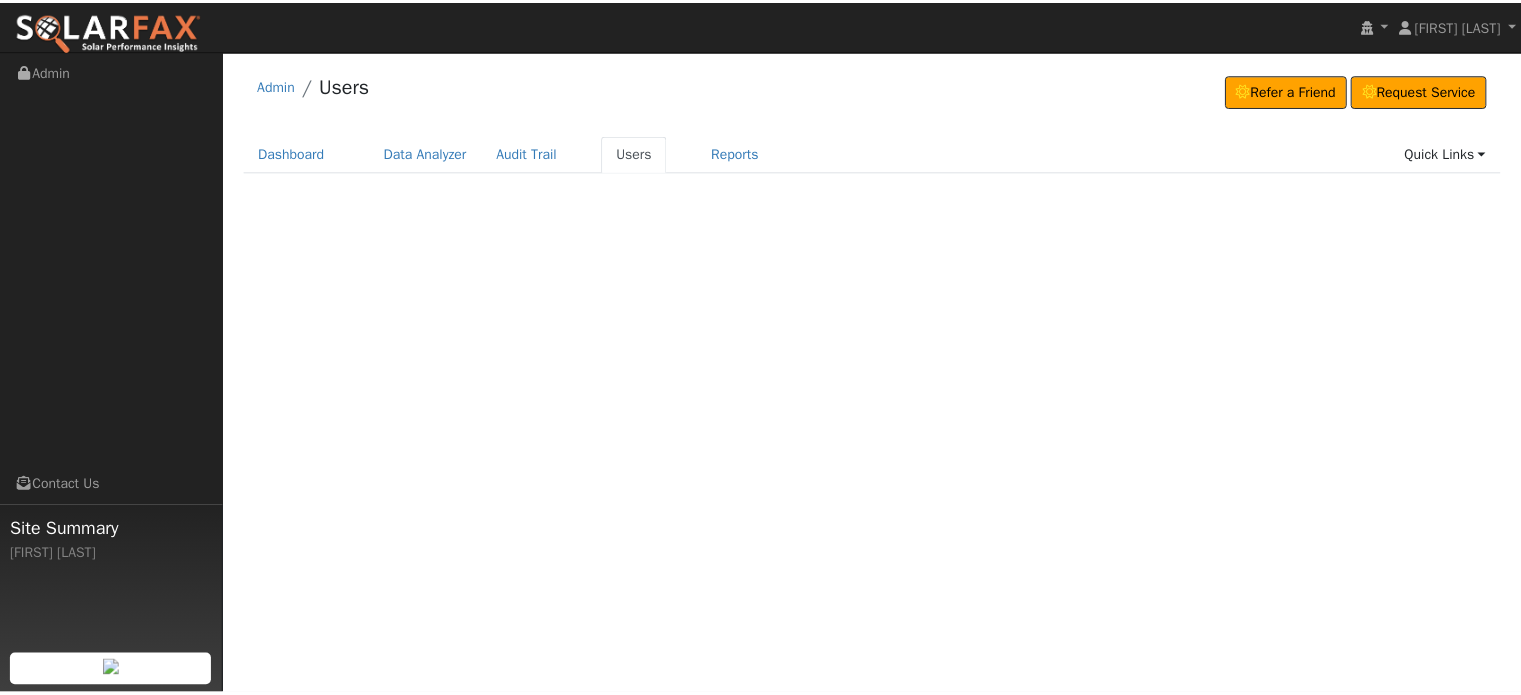 scroll, scrollTop: 0, scrollLeft: 0, axis: both 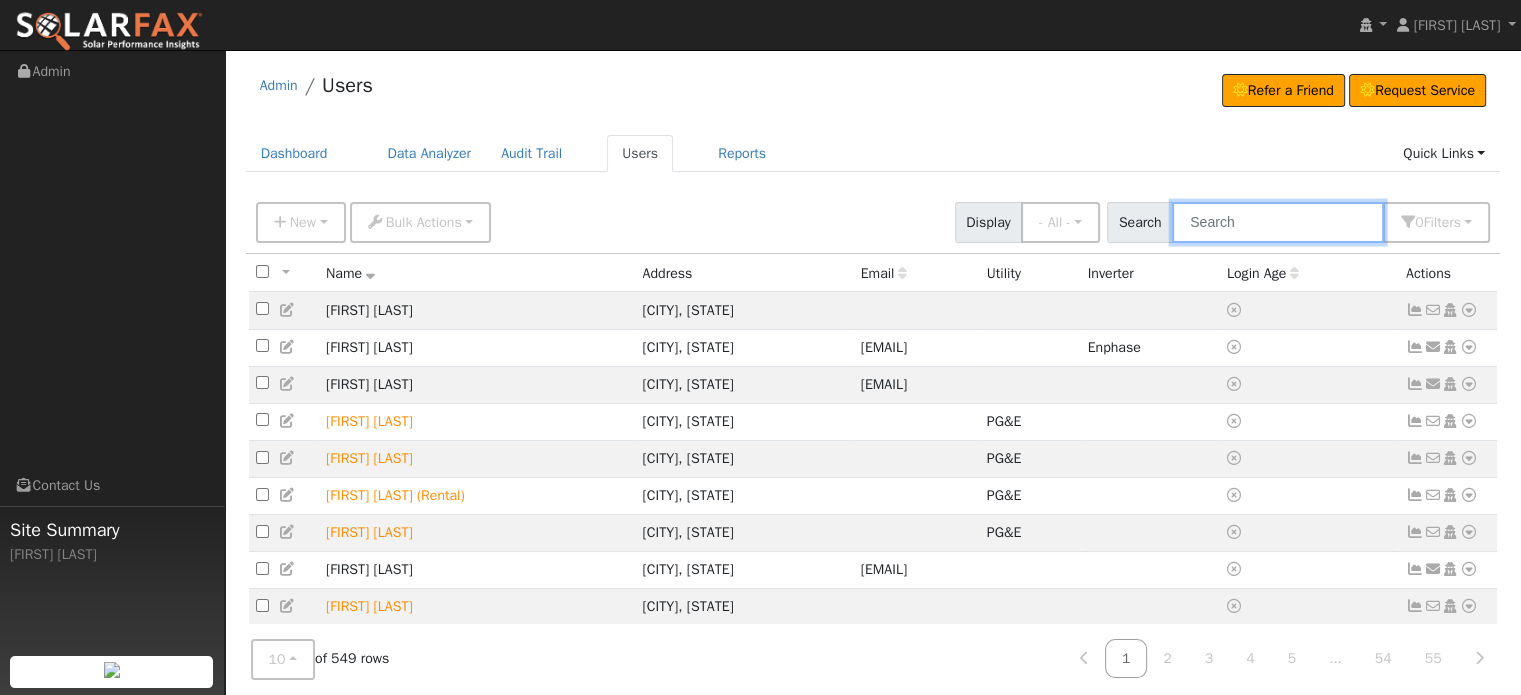 click at bounding box center (1278, 222) 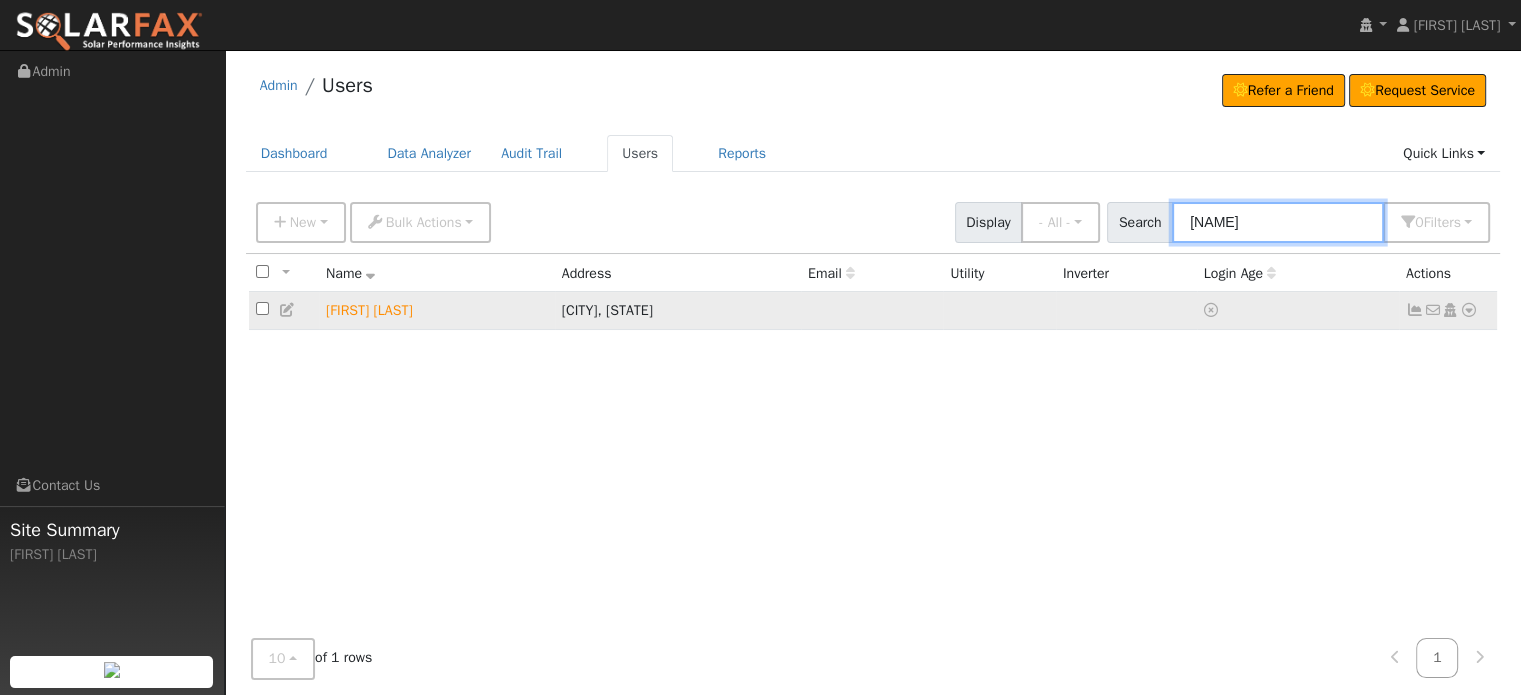 type on "[NAME]" 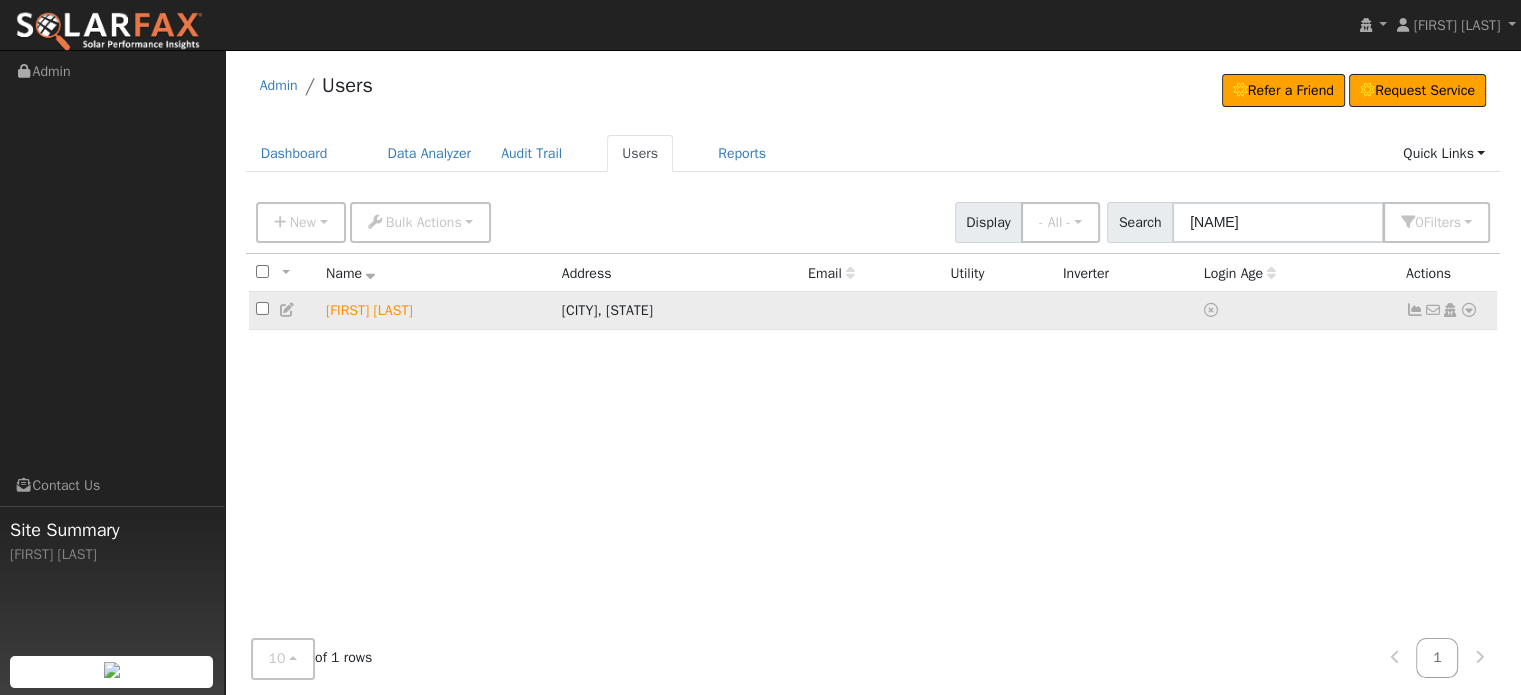 click at bounding box center (1469, 310) 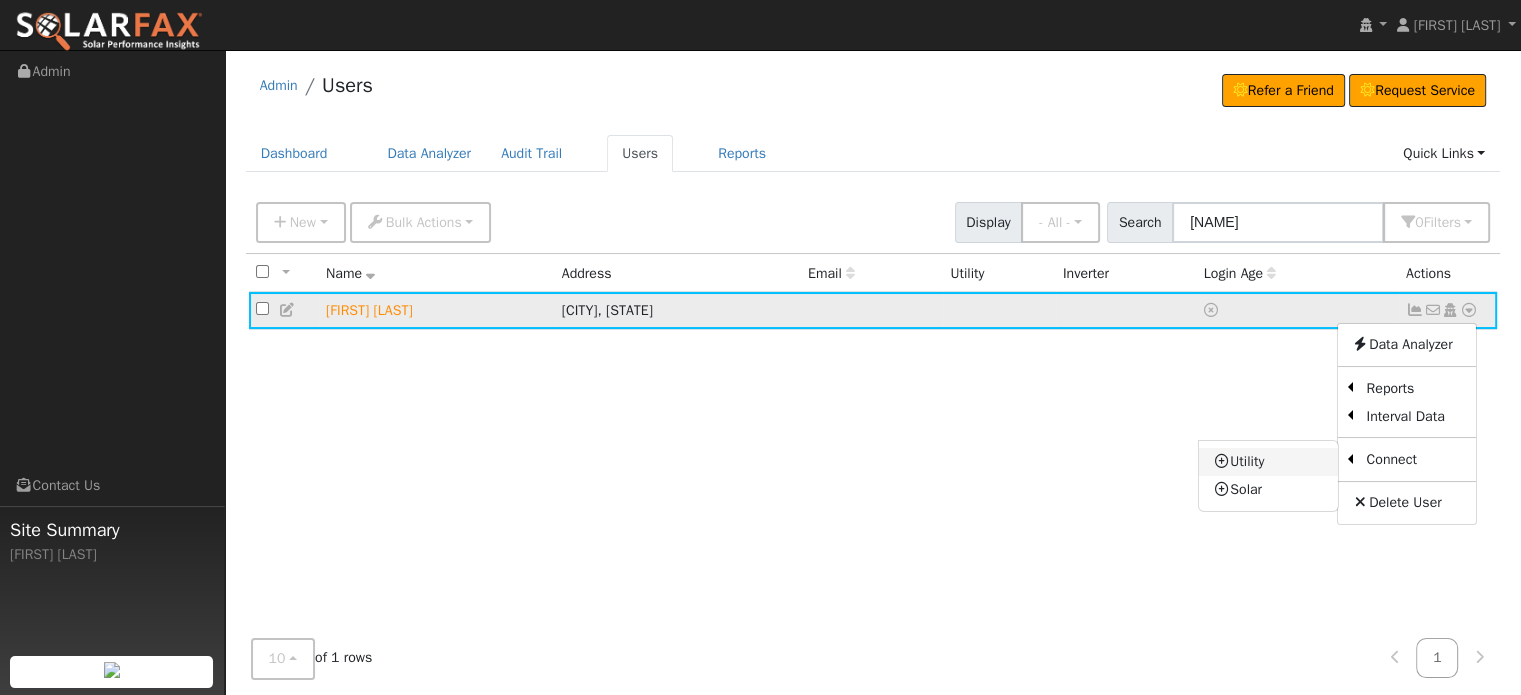 click on "Utility" at bounding box center [1268, 462] 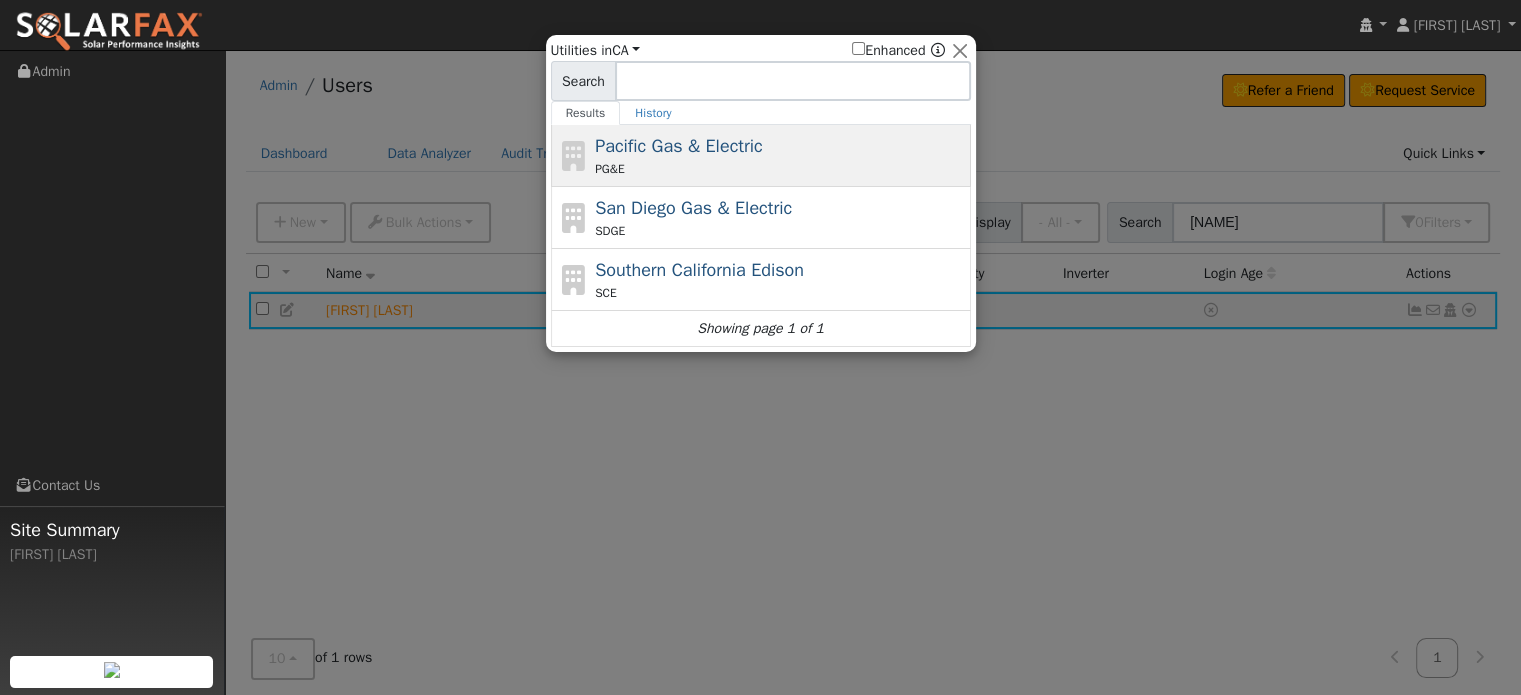 click on "Pacific Gas & Electric" at bounding box center (679, 146) 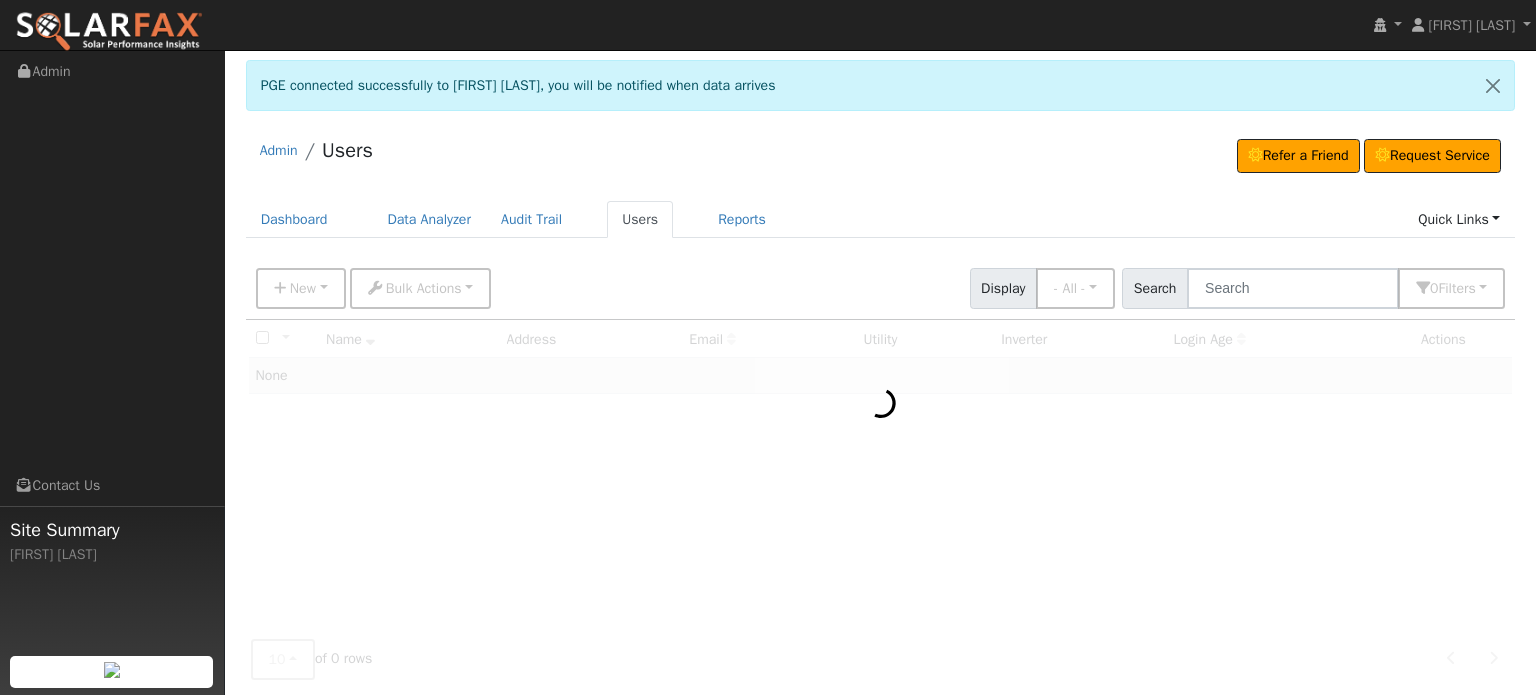 scroll, scrollTop: 0, scrollLeft: 0, axis: both 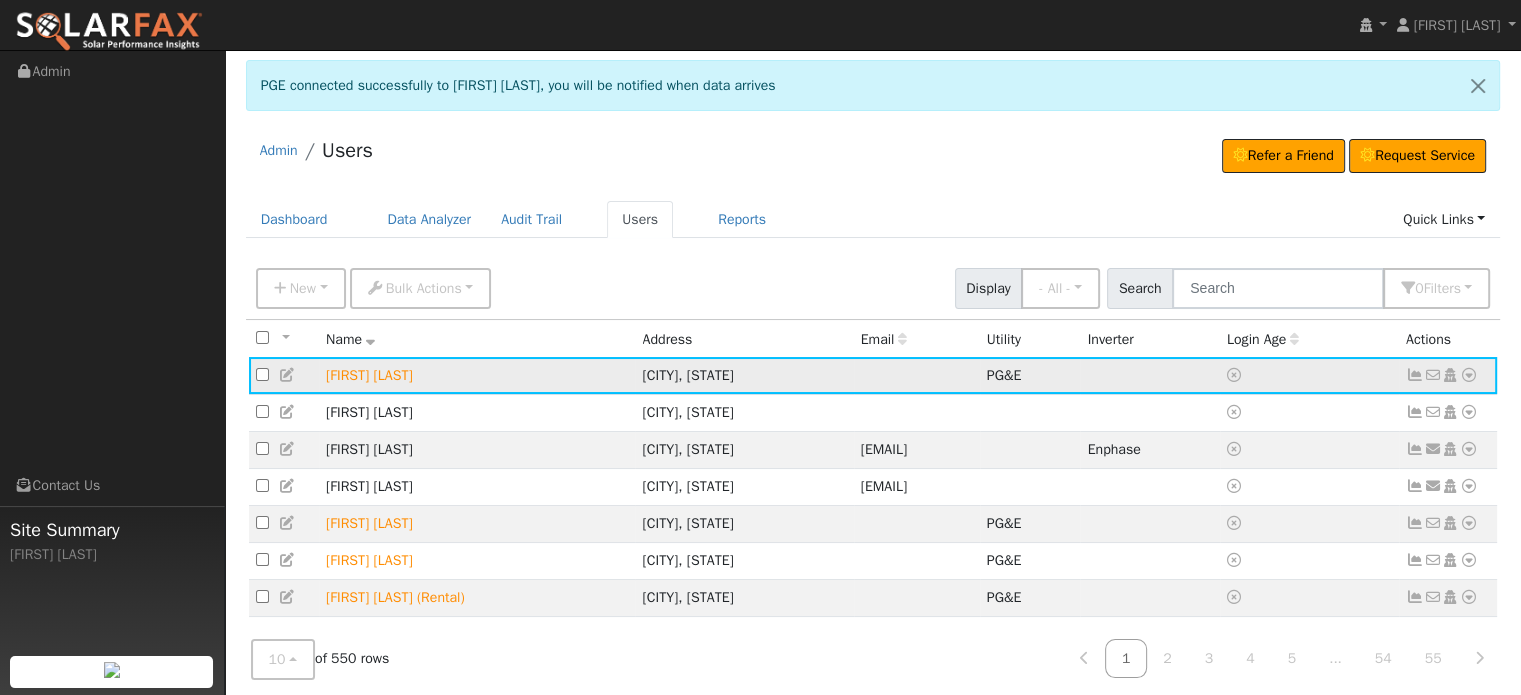 click at bounding box center (1469, 375) 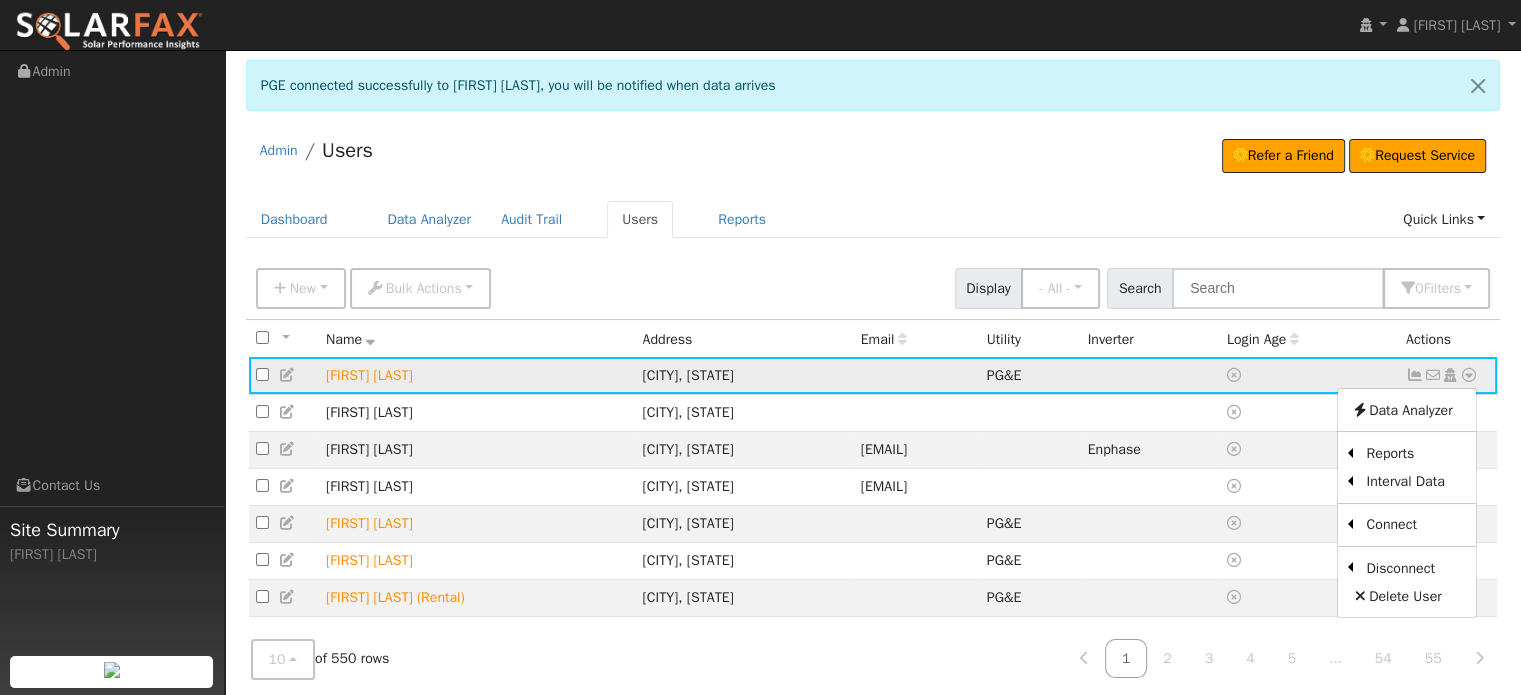 click at bounding box center (1309, 375) 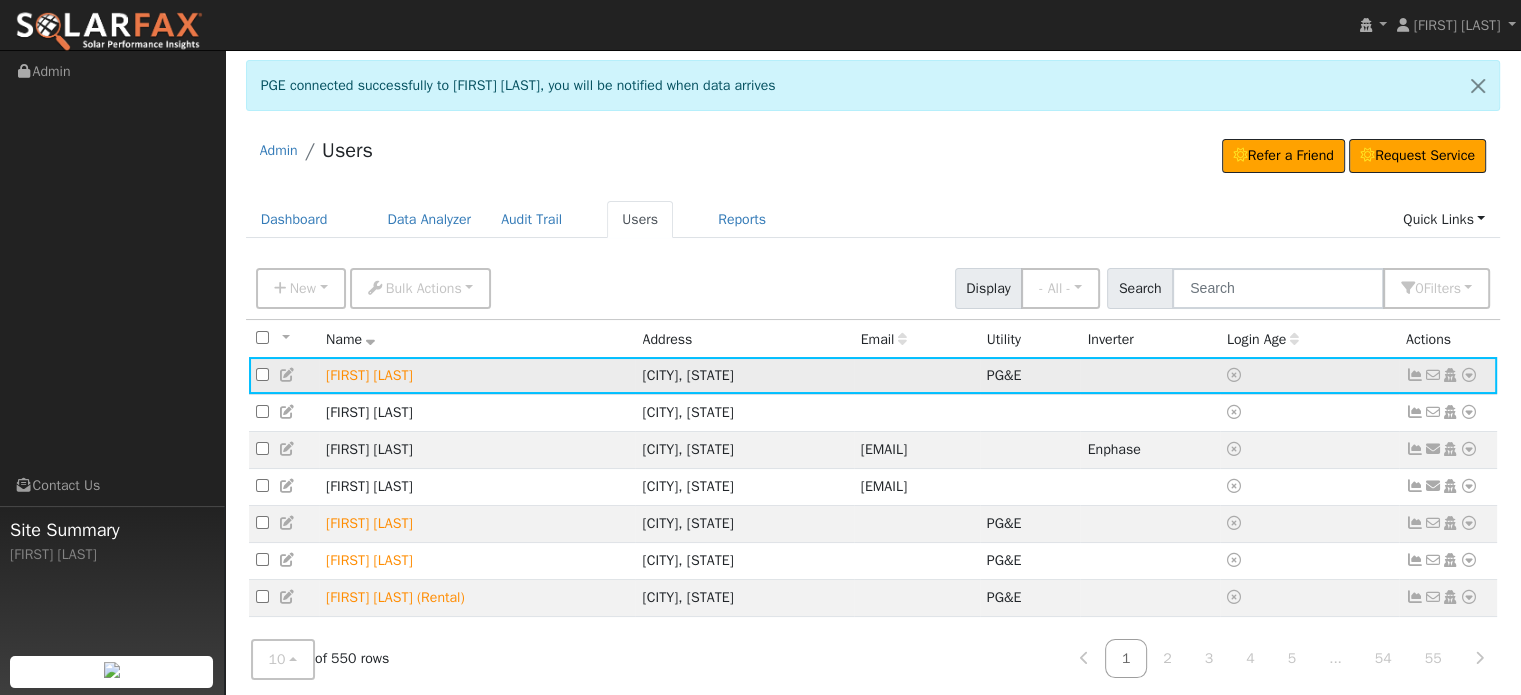 click at bounding box center (1415, 375) 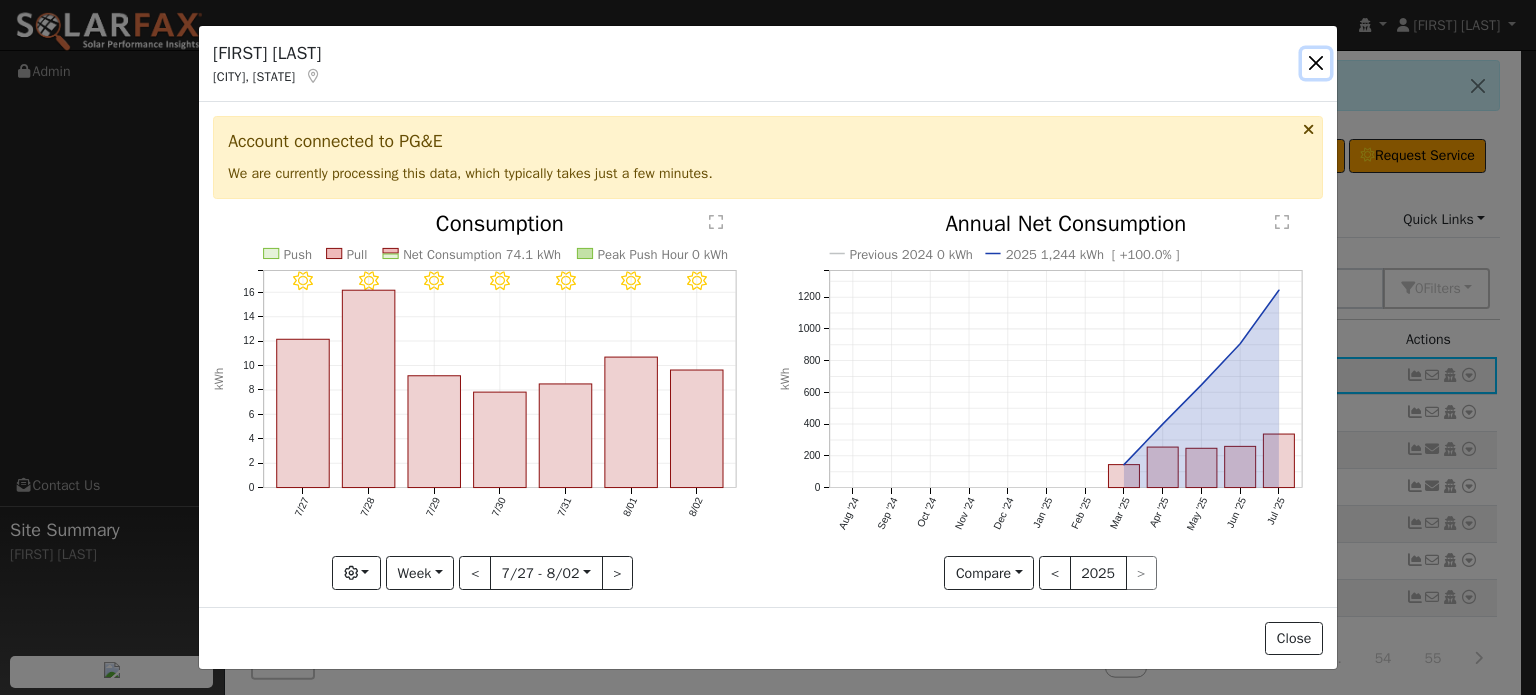 click at bounding box center [1316, 63] 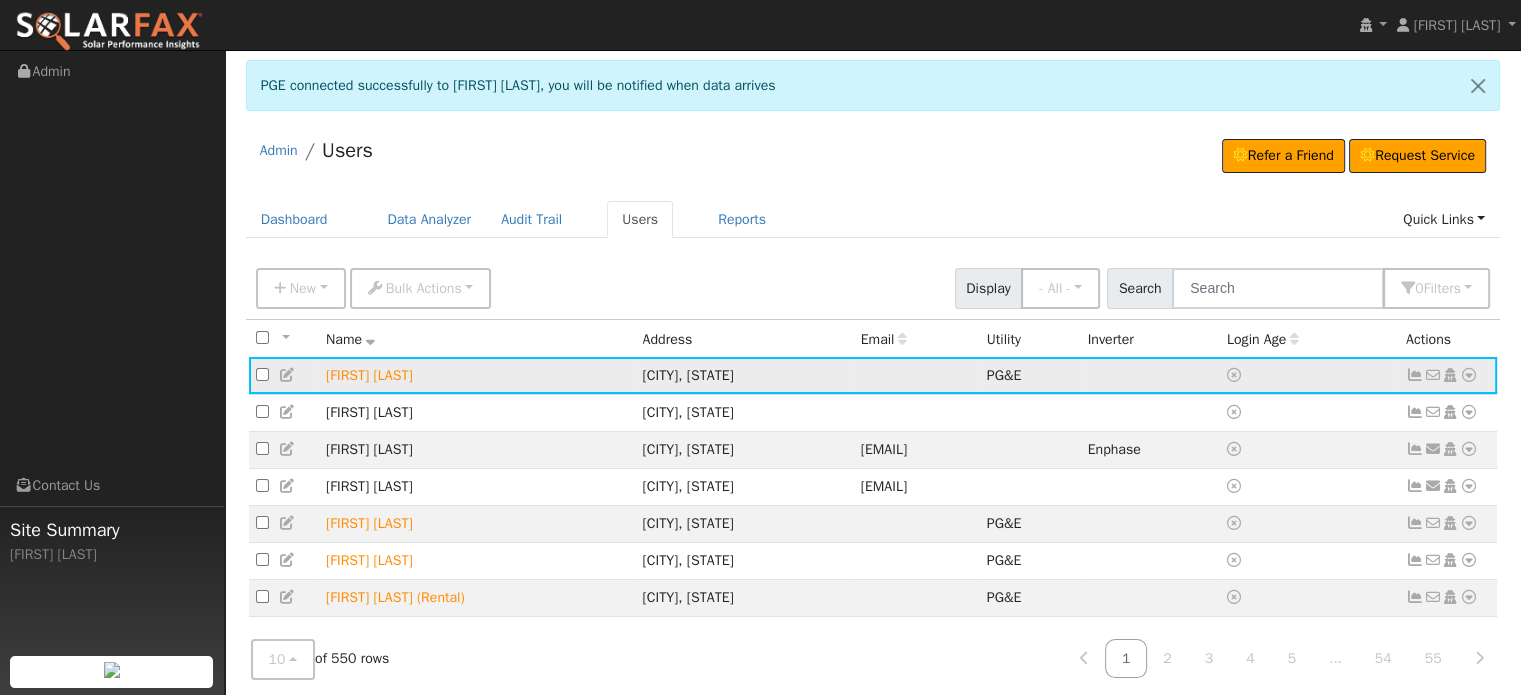 click at bounding box center (1469, 375) 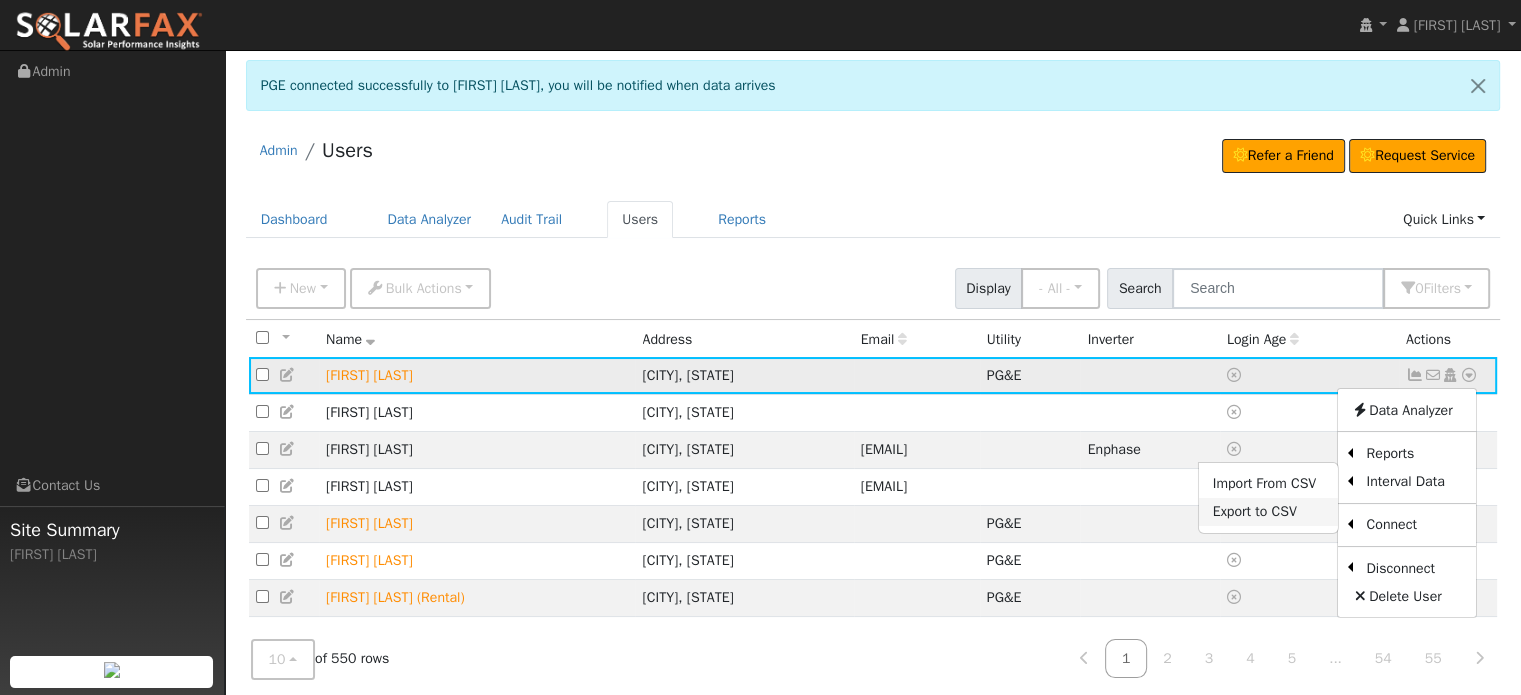 click on "Export to CSV" at bounding box center [1268, 512] 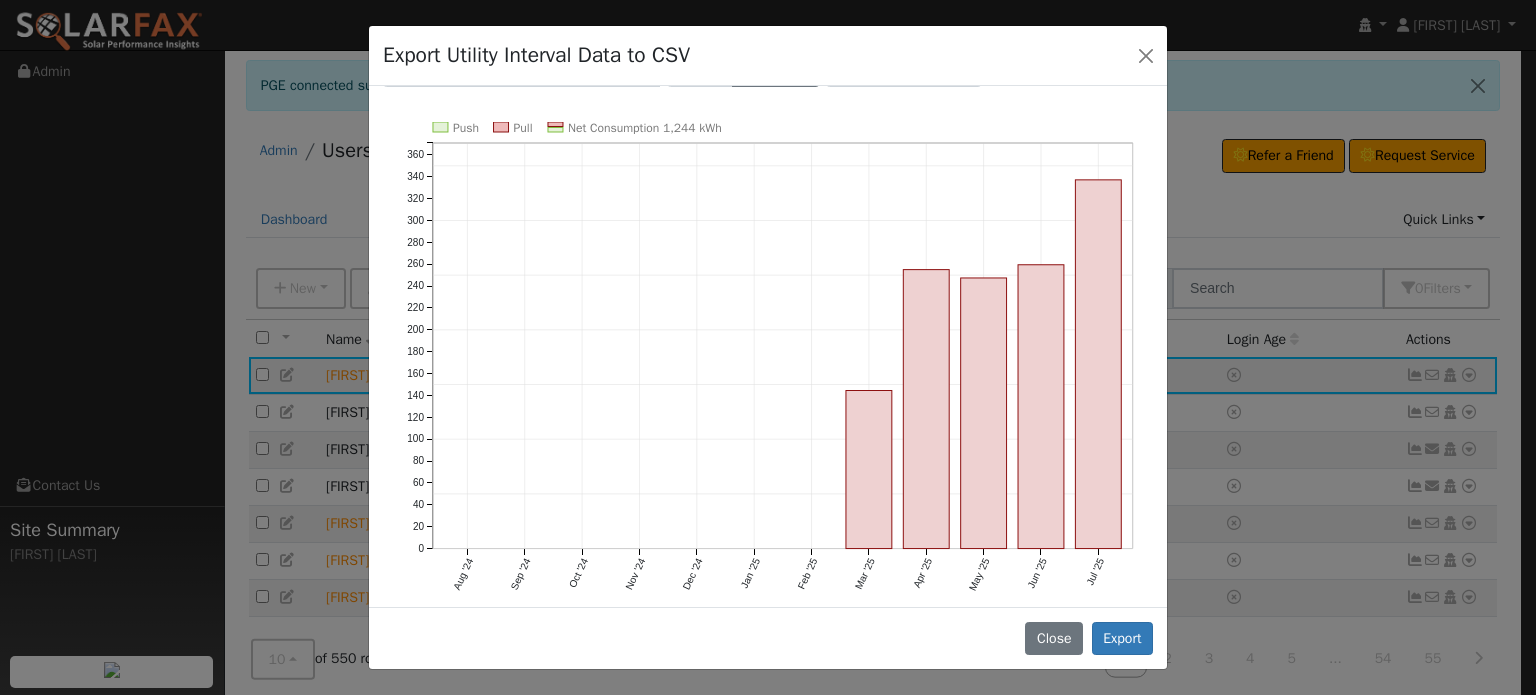 scroll, scrollTop: 107, scrollLeft: 0, axis: vertical 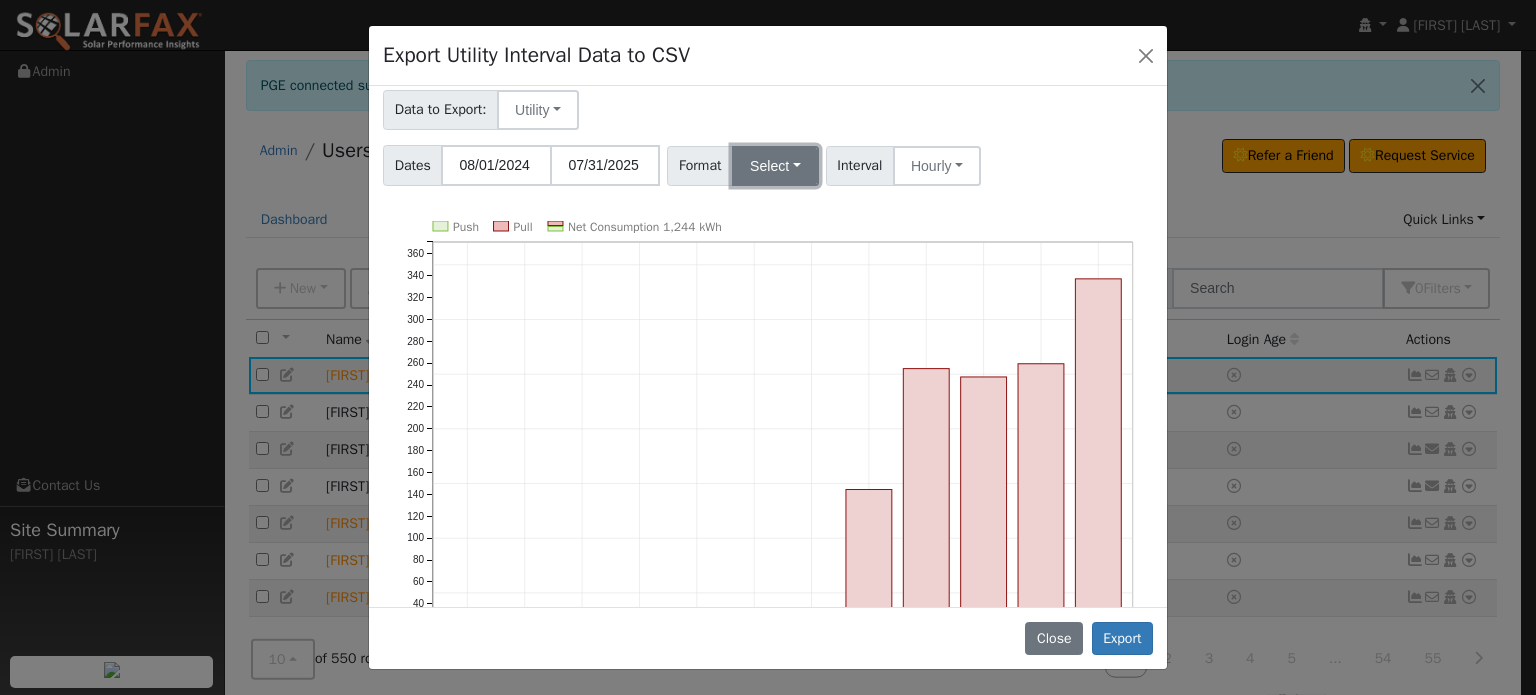 click on "Select" at bounding box center (775, 166) 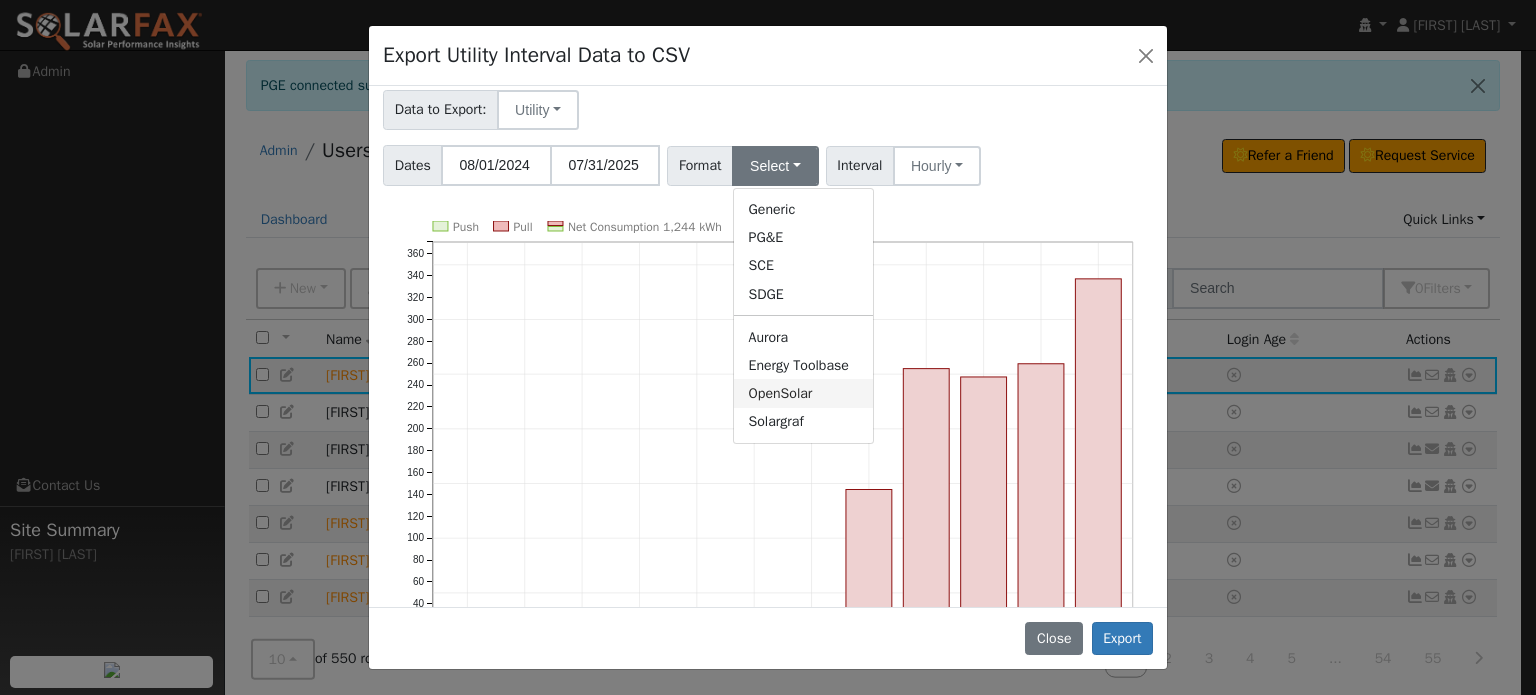 click on "OpenSolar" at bounding box center (803, 393) 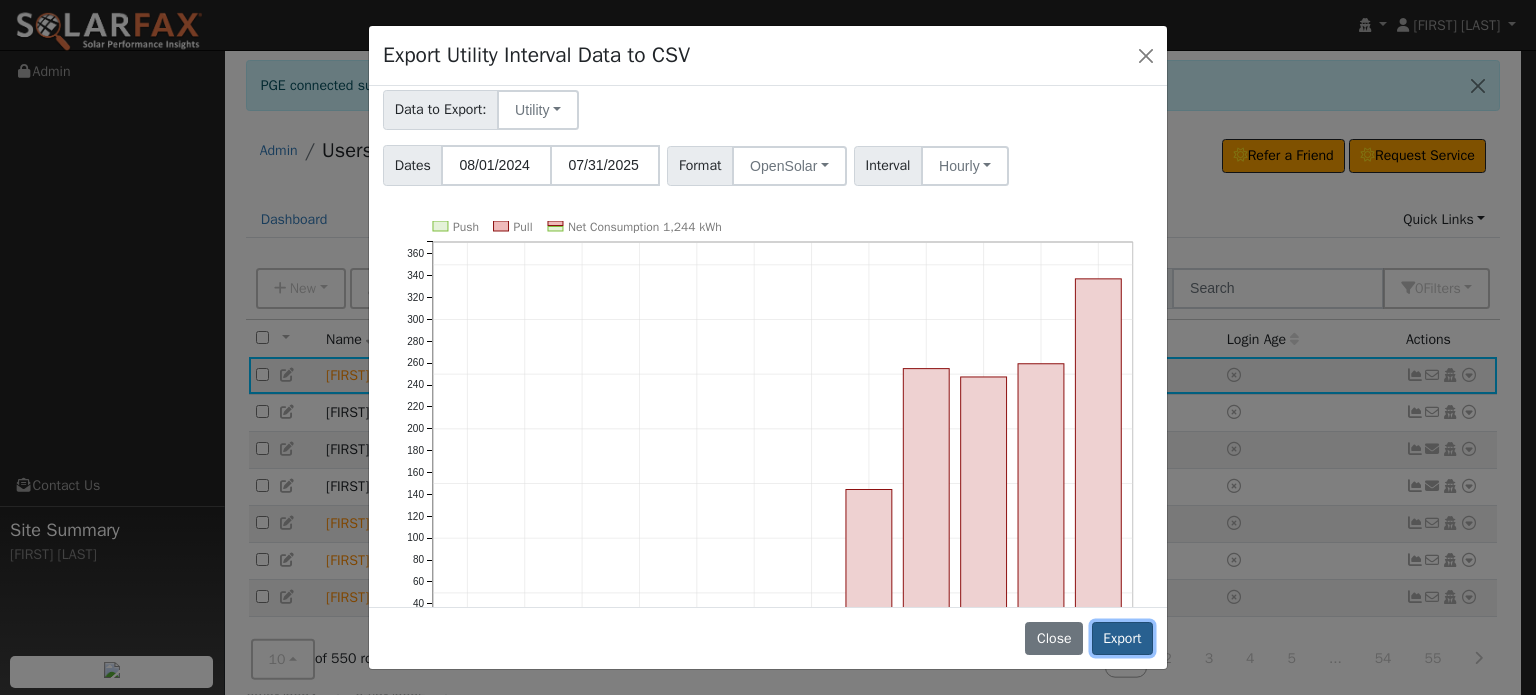 click on "Export" at bounding box center [1122, 639] 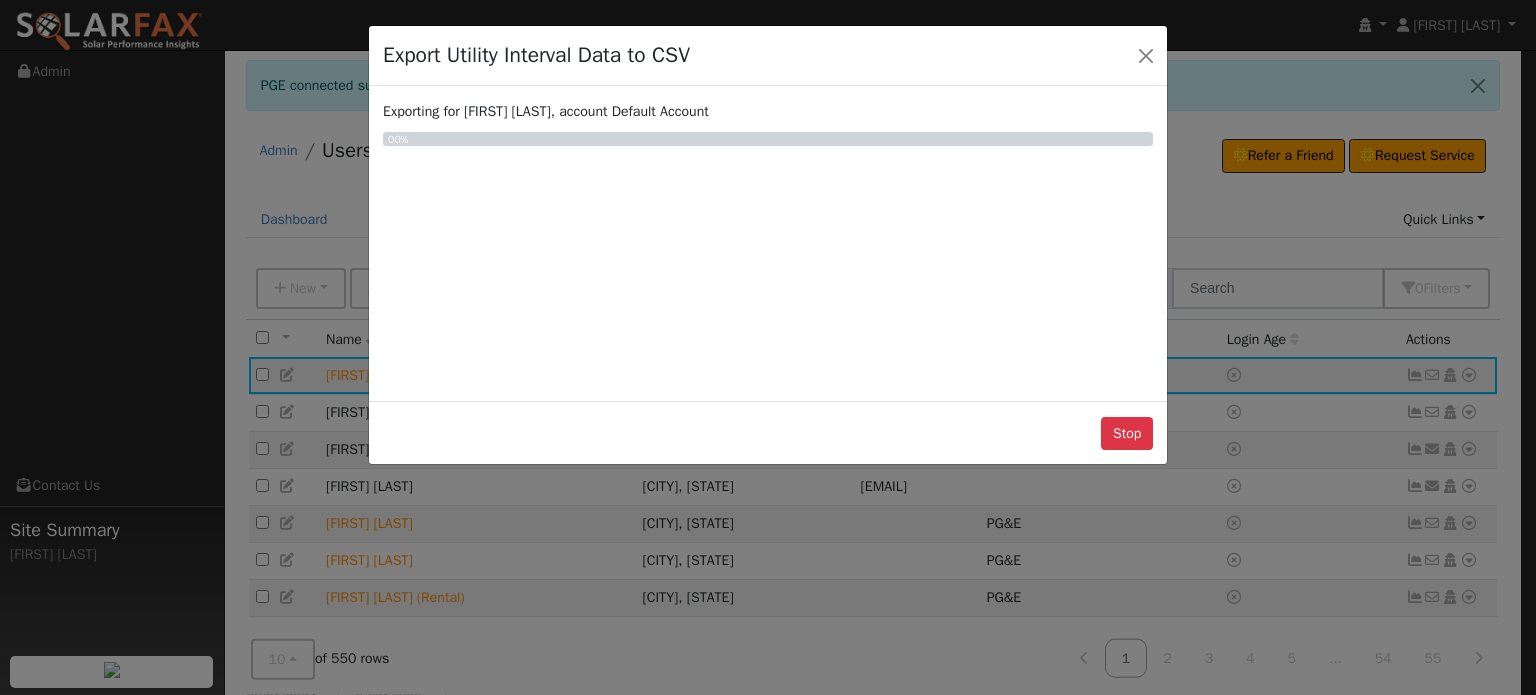 scroll, scrollTop: 0, scrollLeft: 0, axis: both 